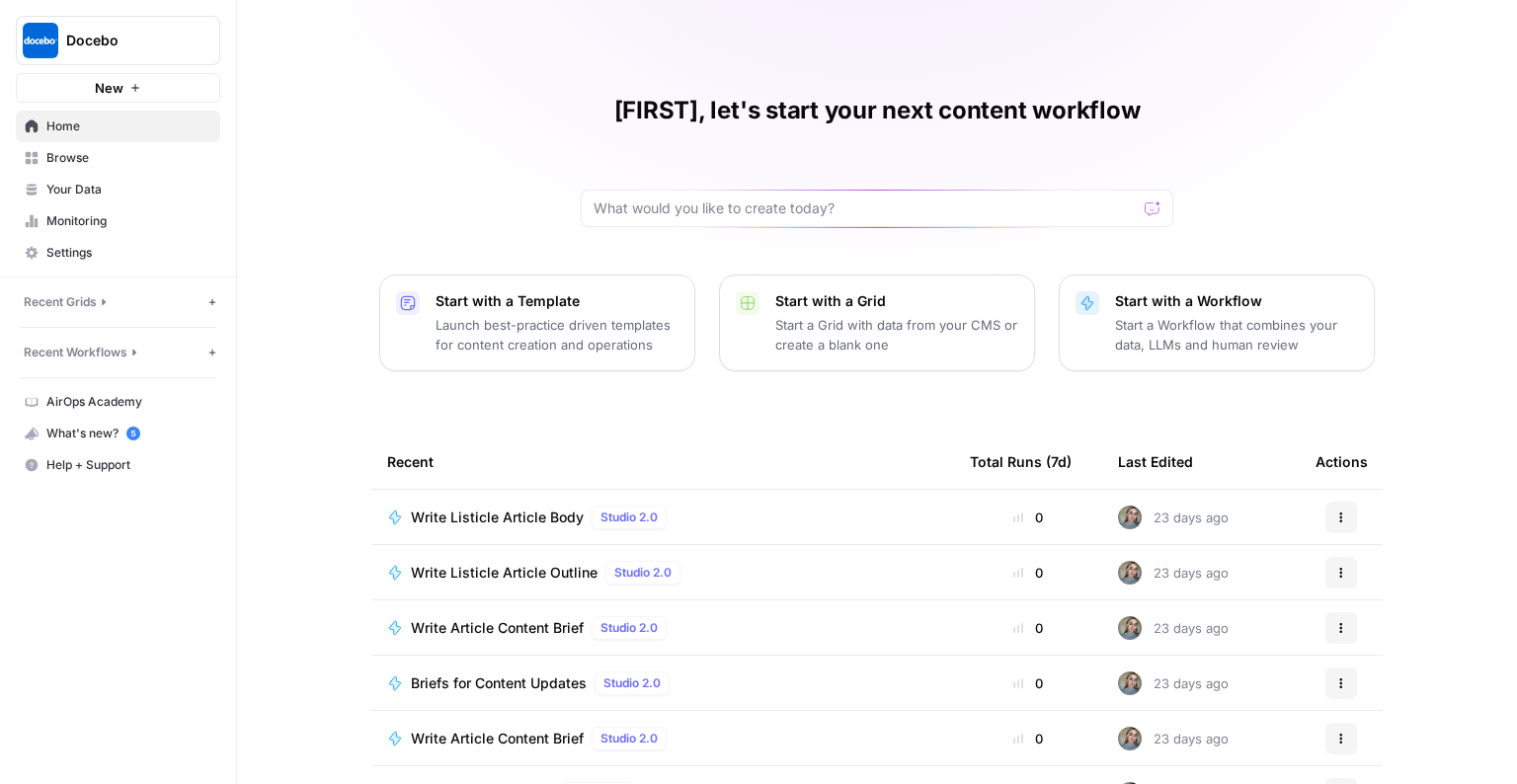 scroll, scrollTop: 0, scrollLeft: 0, axis: both 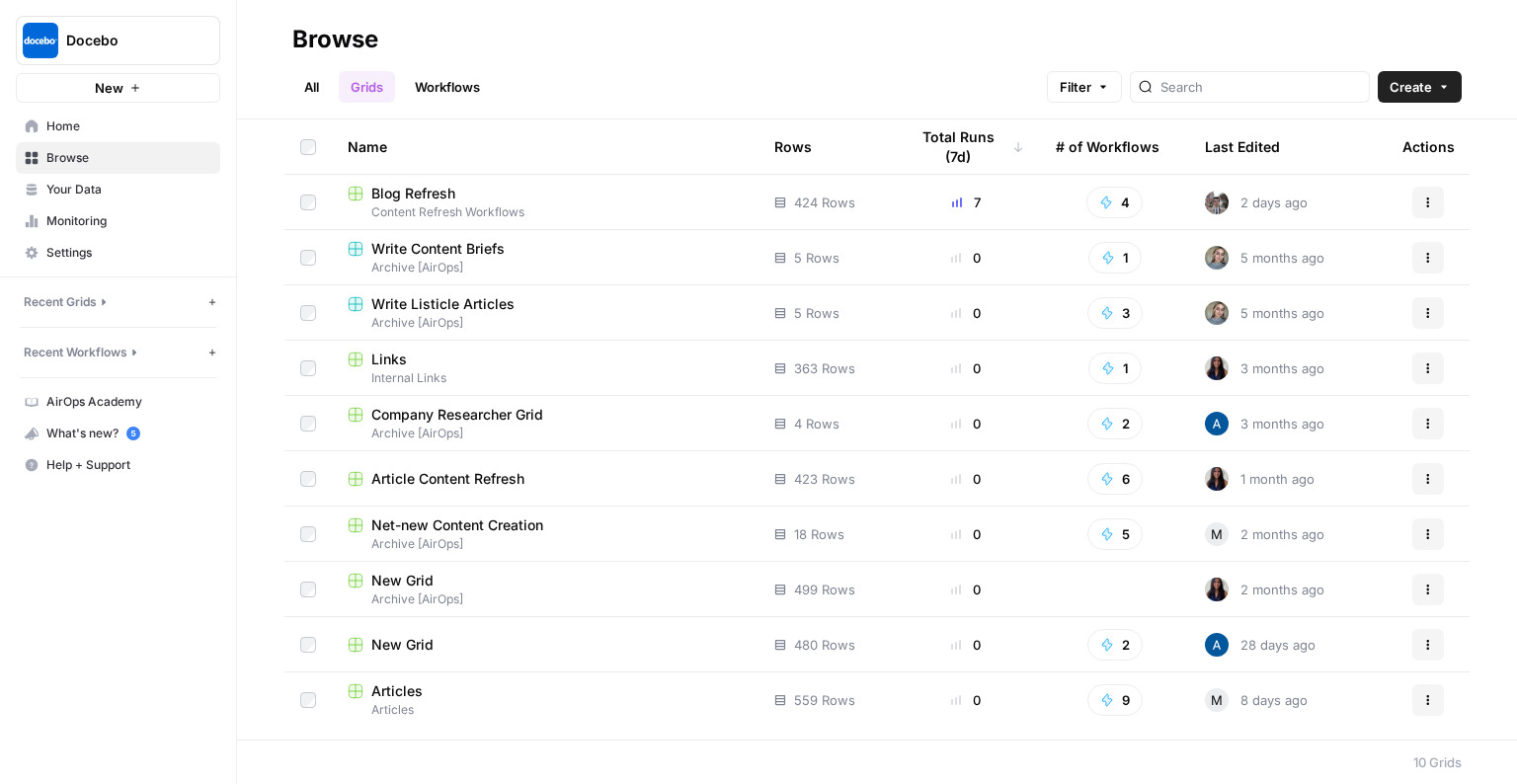 click on "Workflows" at bounding box center [447, 87] 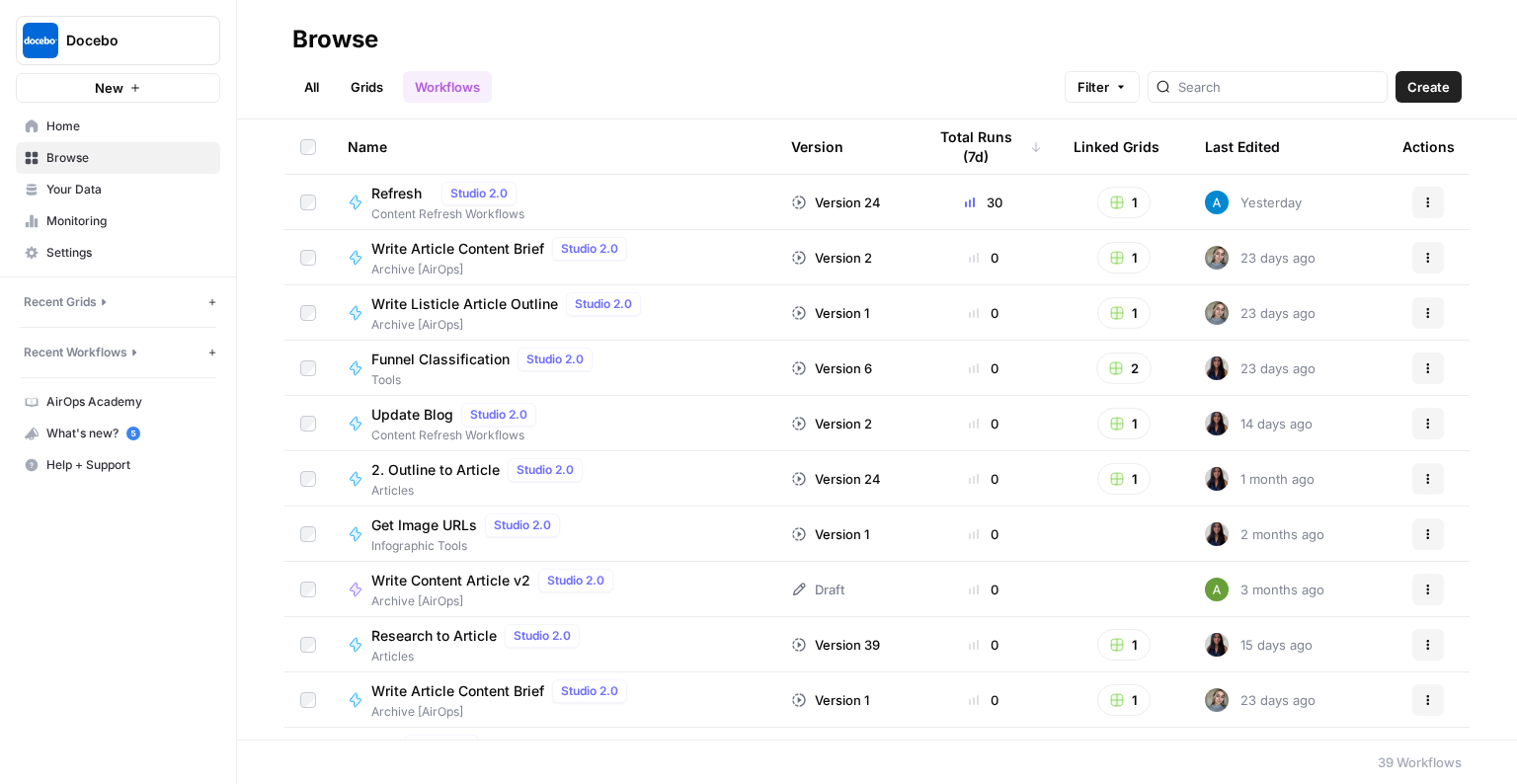 click on "Grids" at bounding box center (366, 87) 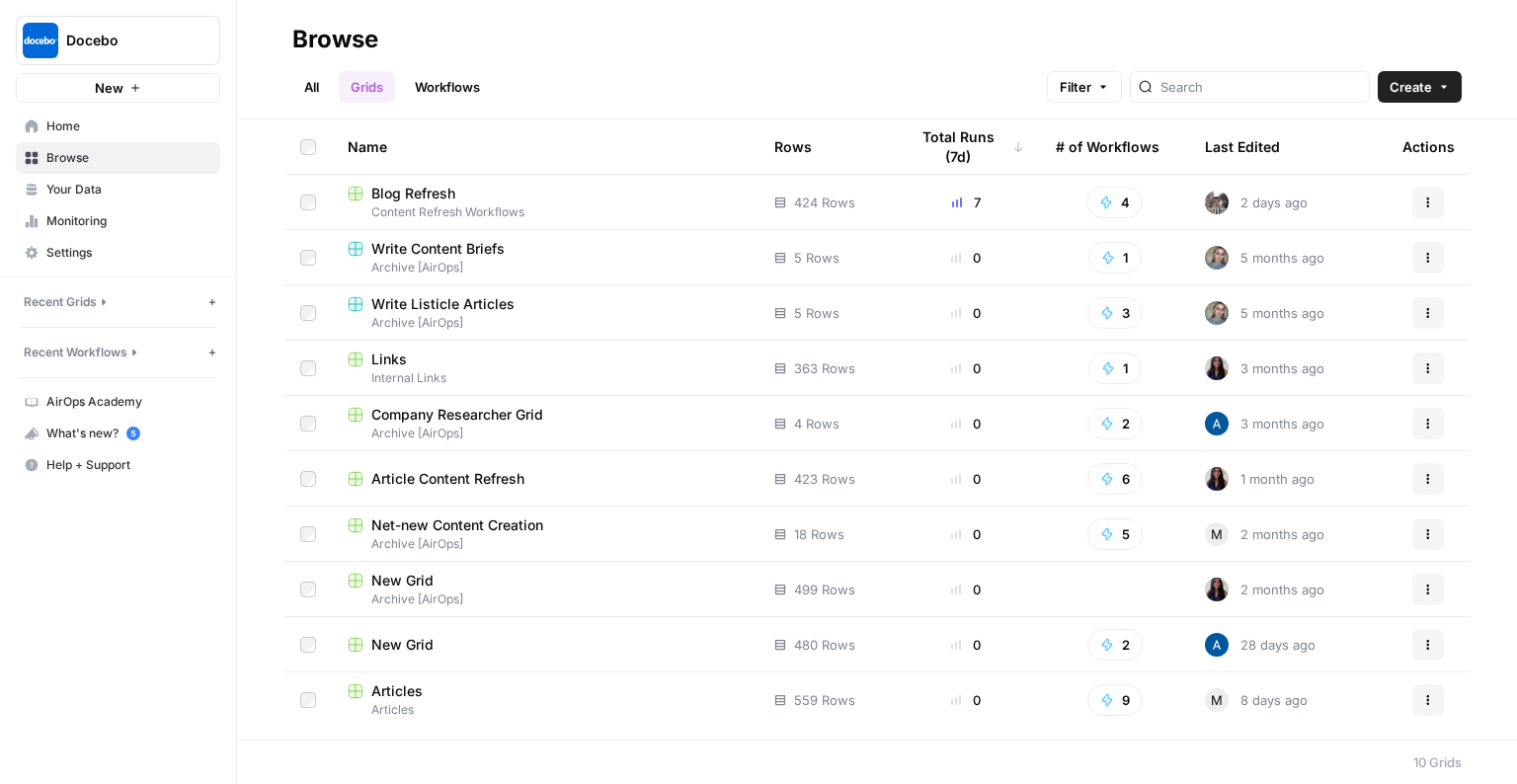 click on "All" at bounding box center [311, 87] 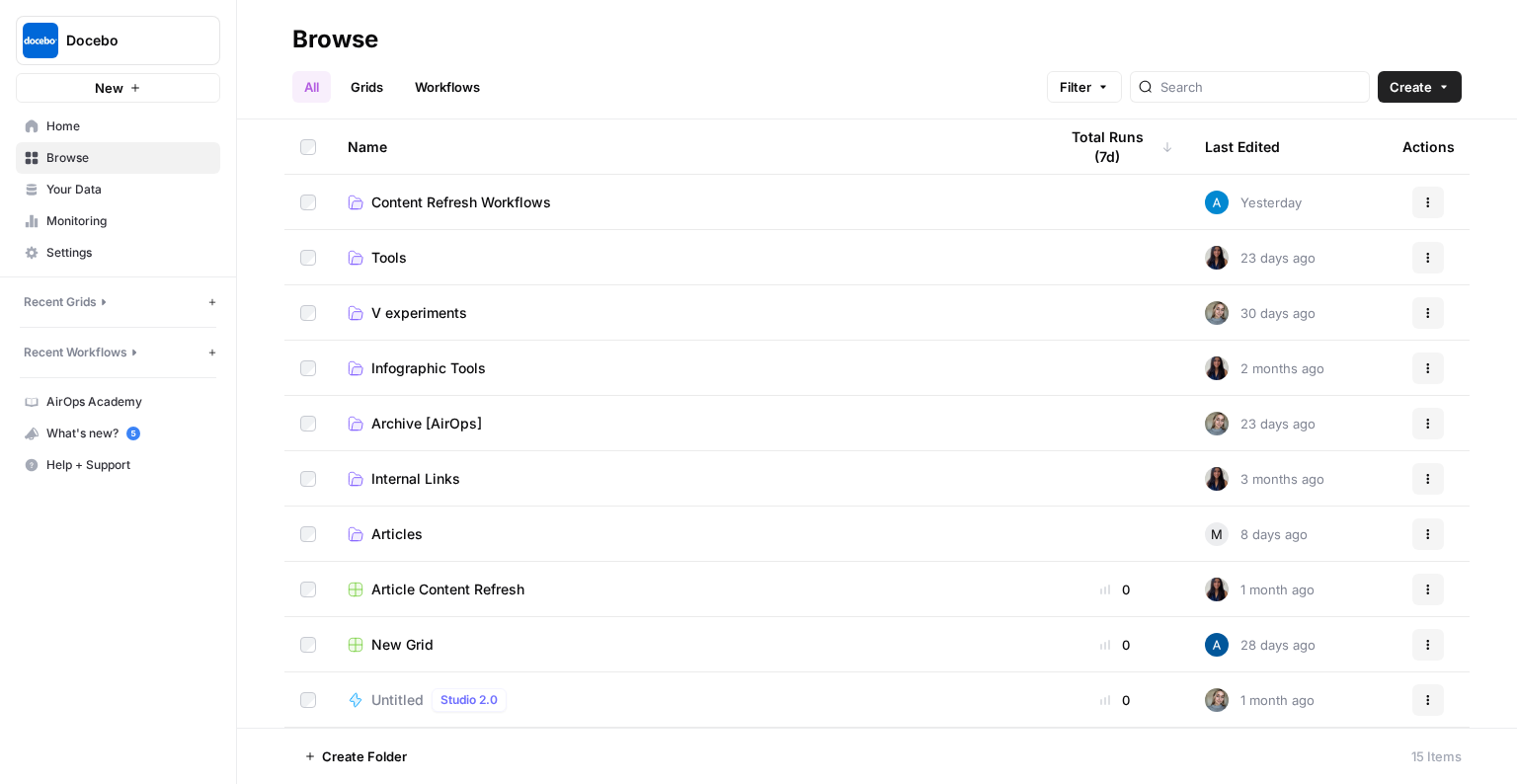 click on "Grids" at bounding box center (366, 87) 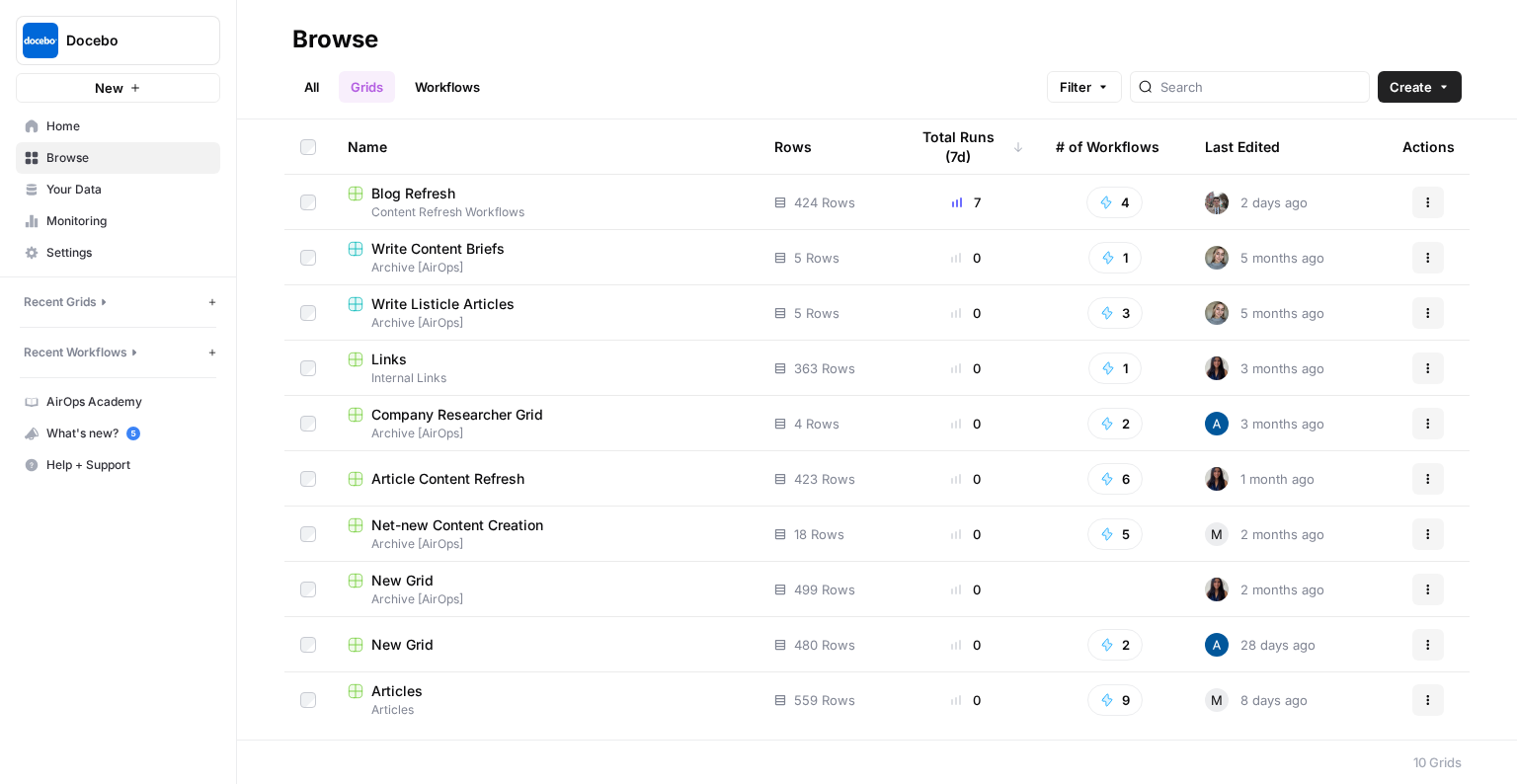 click on "Workflows" at bounding box center (447, 87) 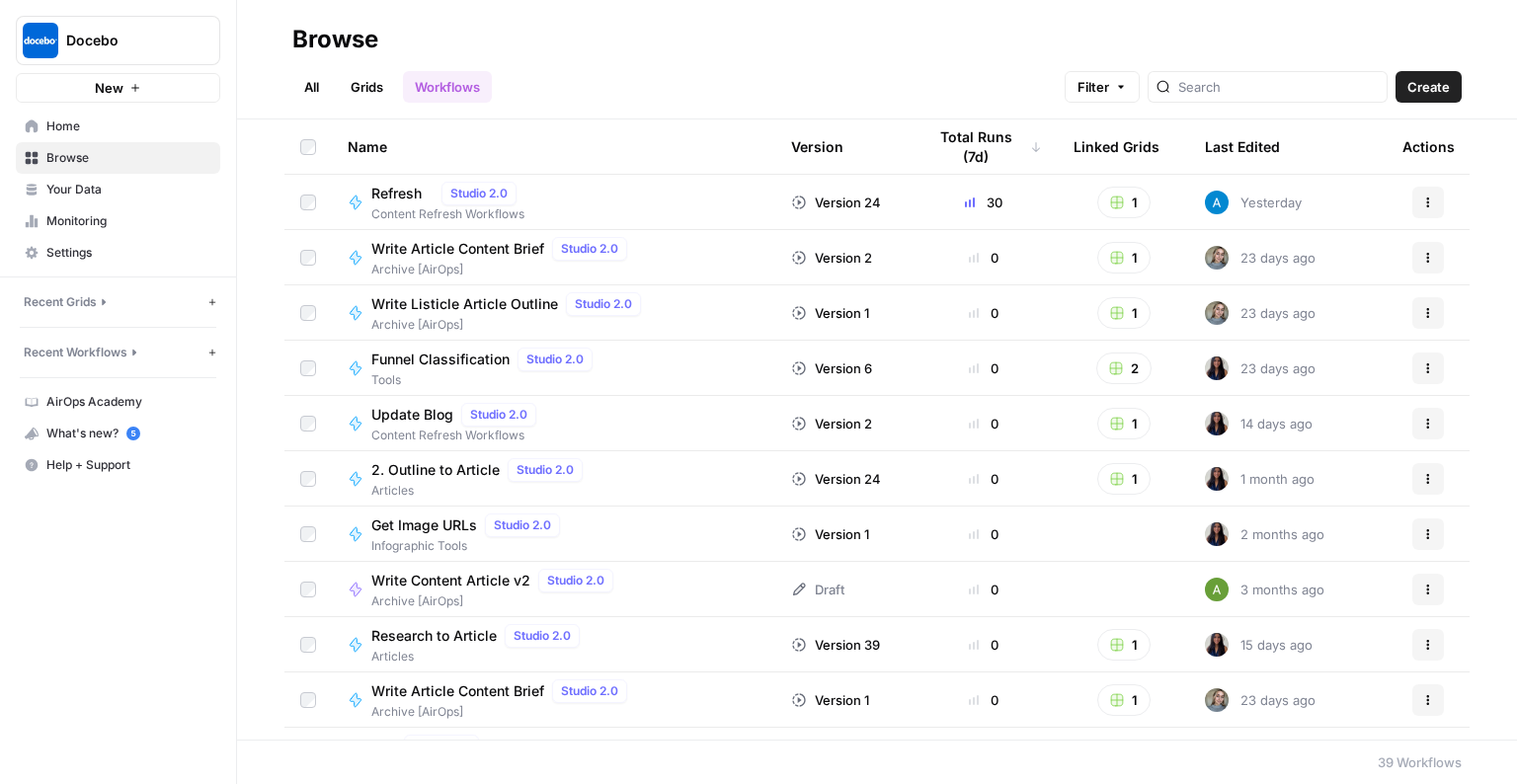 click on "Grids" at bounding box center [366, 87] 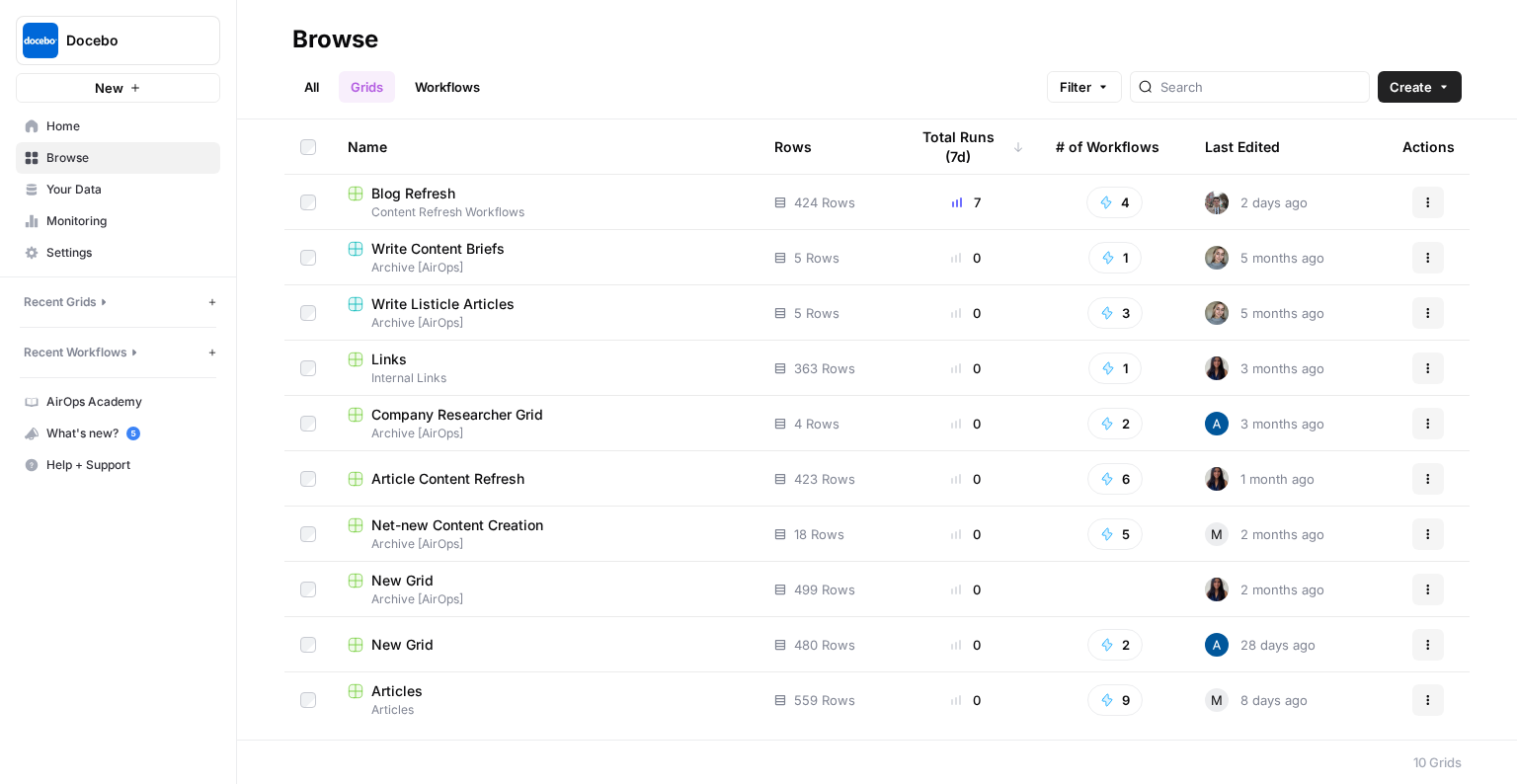 click on "All" at bounding box center (311, 87) 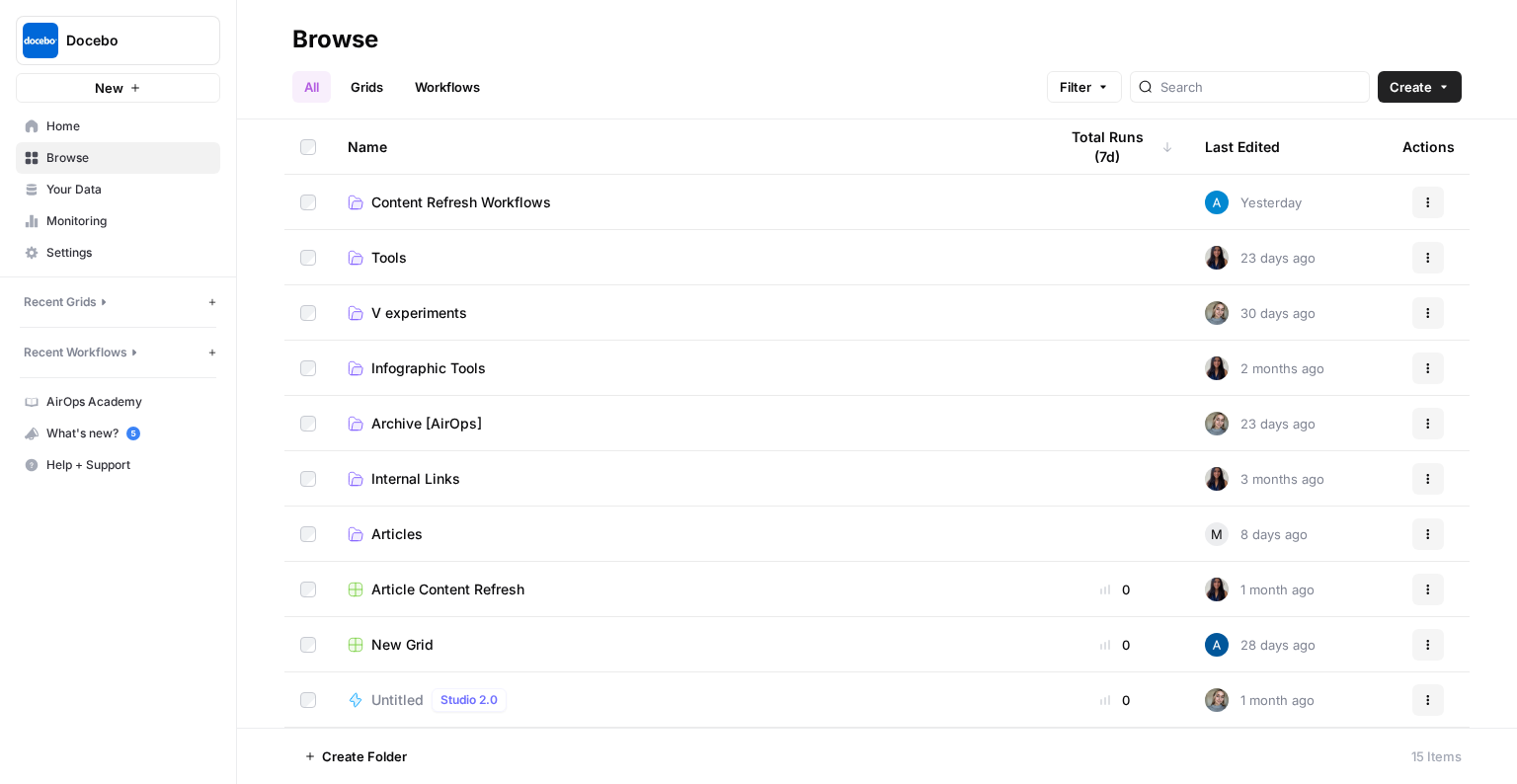 click on "Archive [AirOps]" at bounding box center [427, 424] 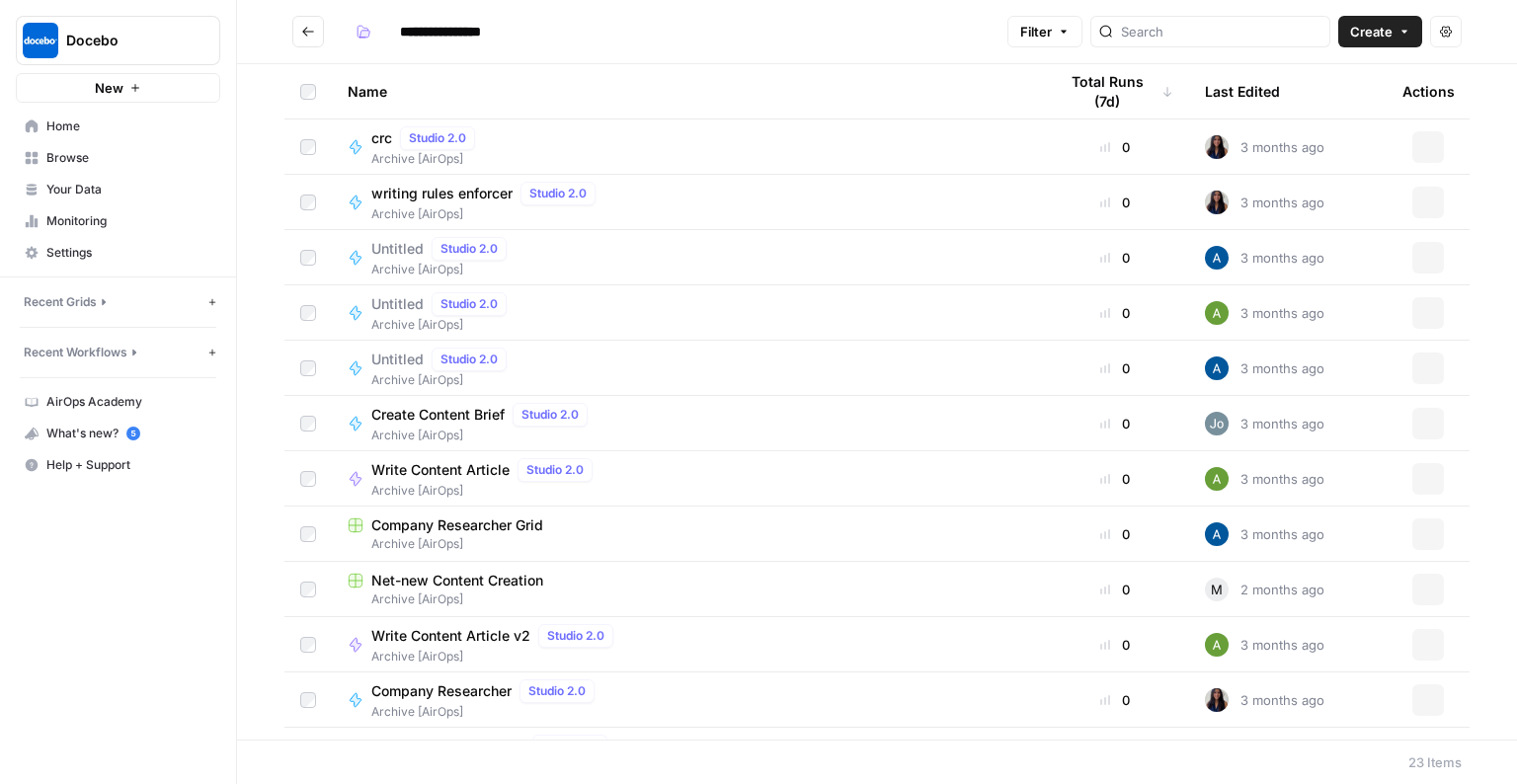click 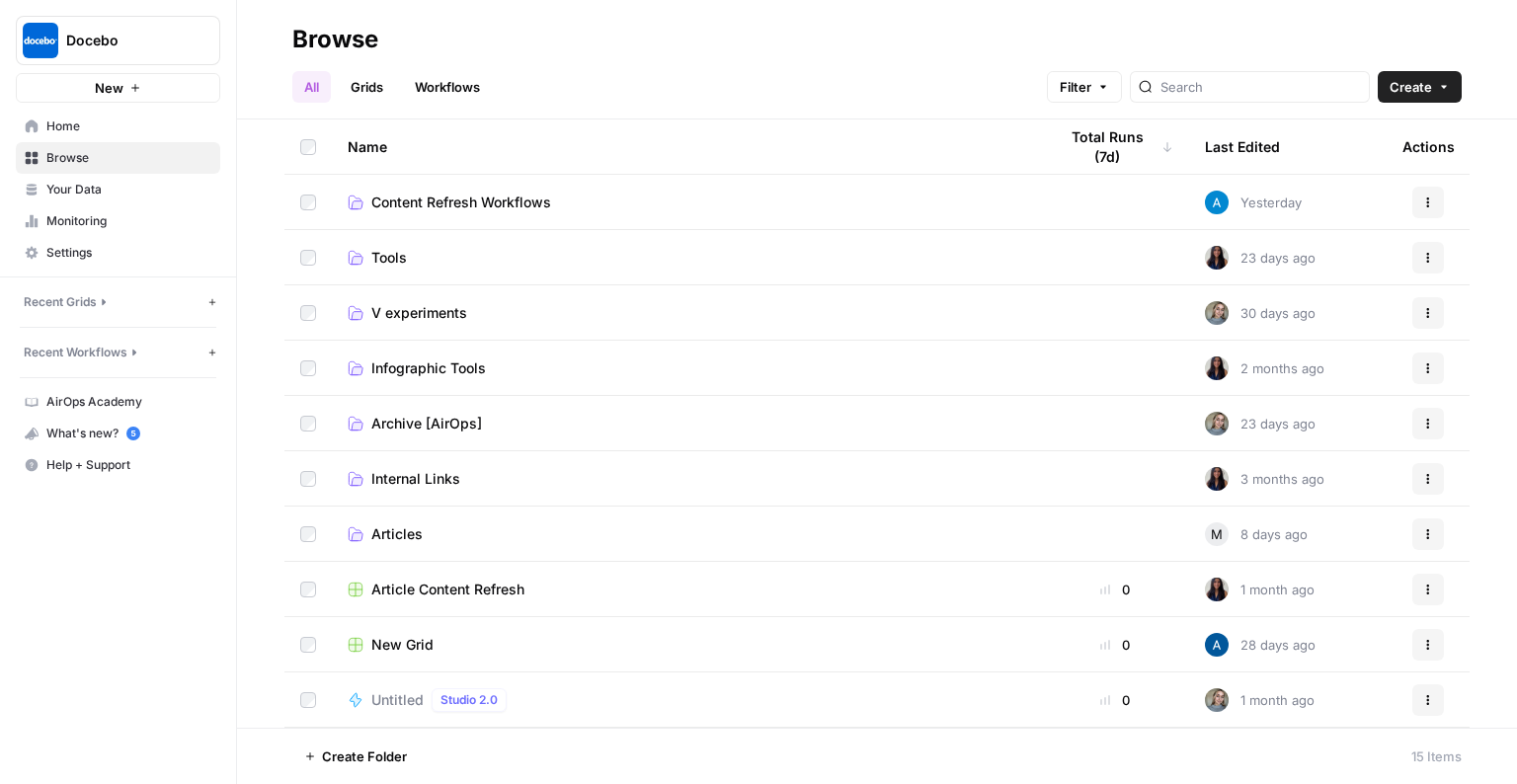 click on "Articles" at bounding box center [397, 534] 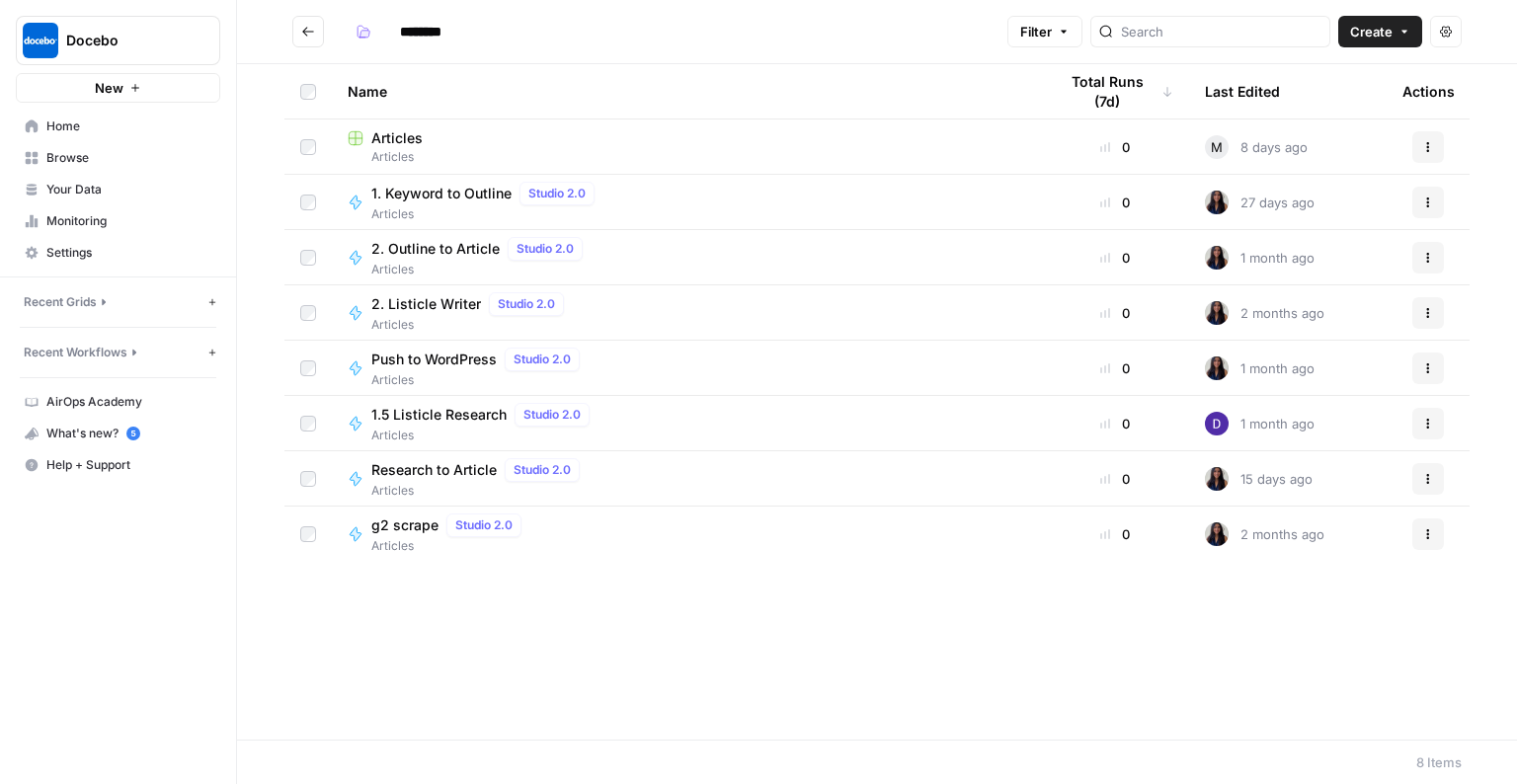 click on "Articles" at bounding box center (397, 138) 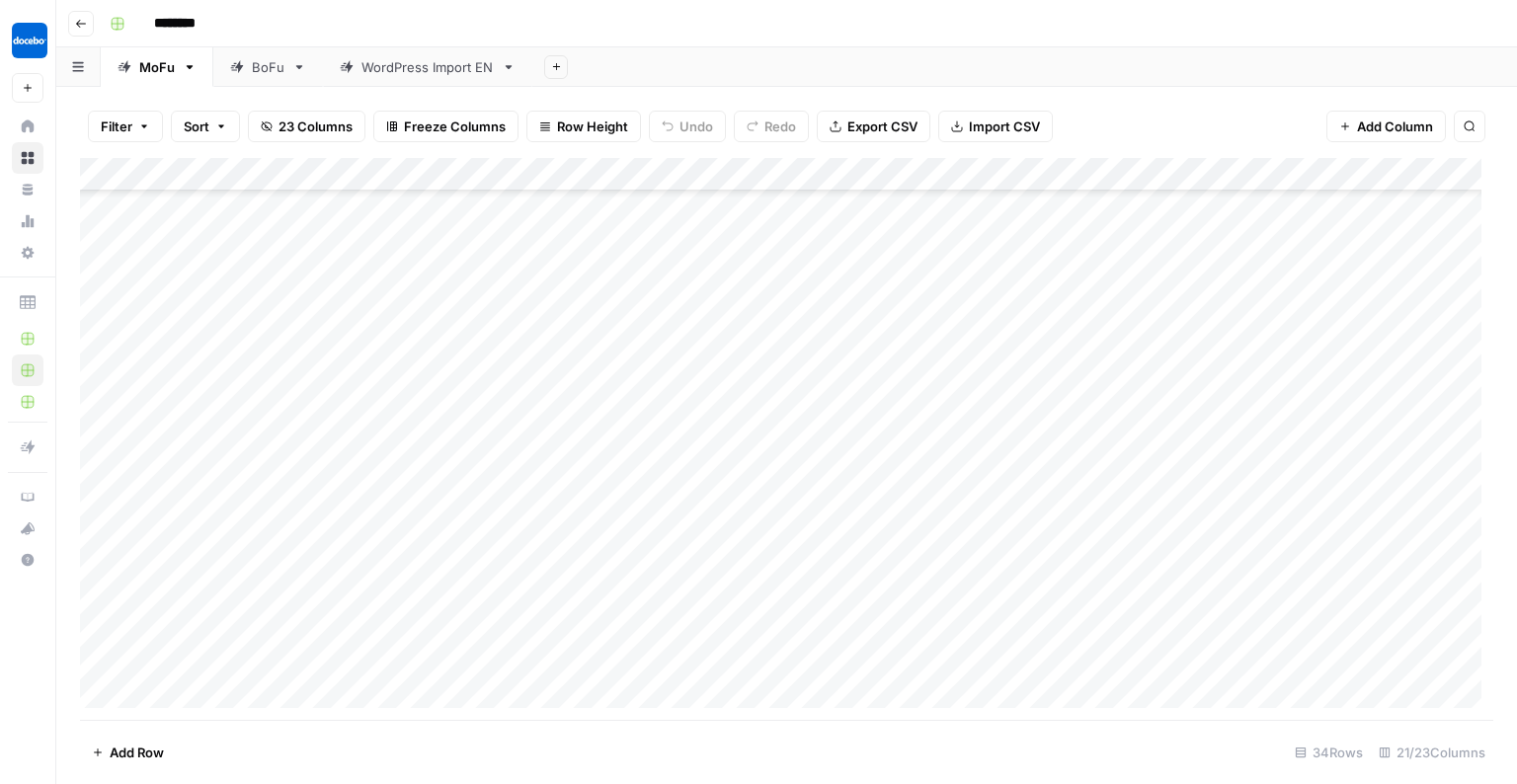scroll, scrollTop: 354, scrollLeft: 0, axis: vertical 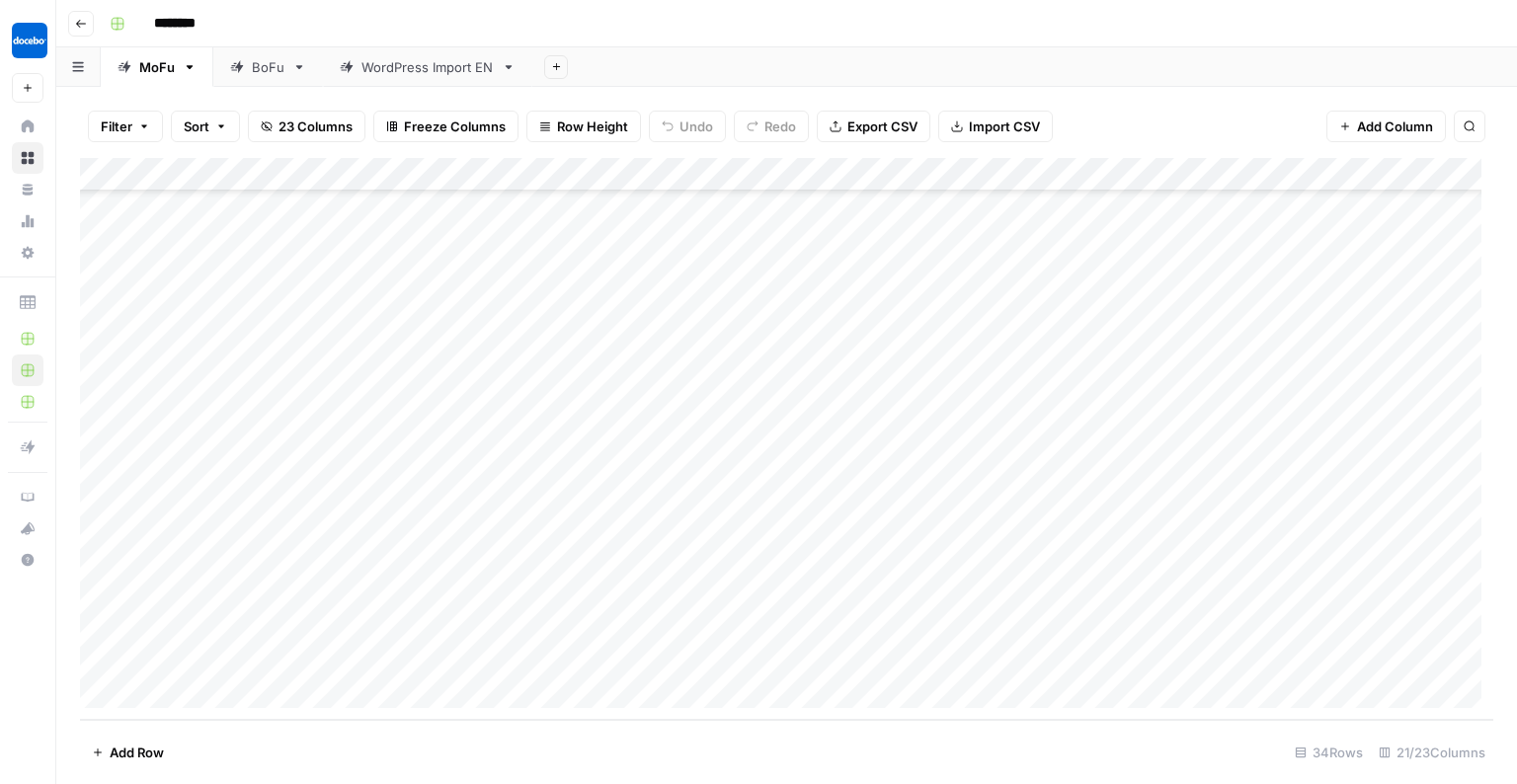 drag, startPoint x: 522, startPoint y: 454, endPoint x: 527, endPoint y: 565, distance: 111.11256 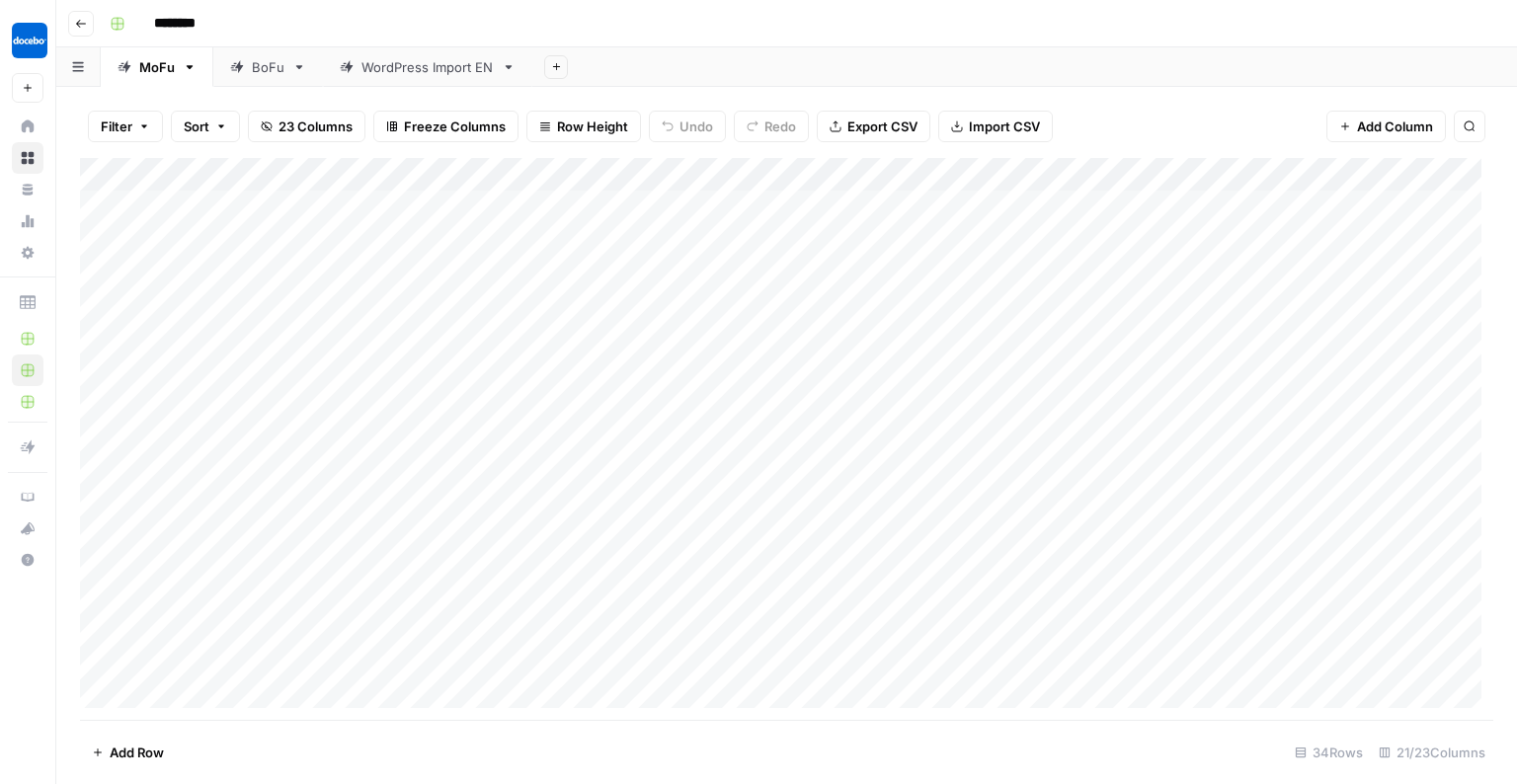 scroll, scrollTop: 0, scrollLeft: 0, axis: both 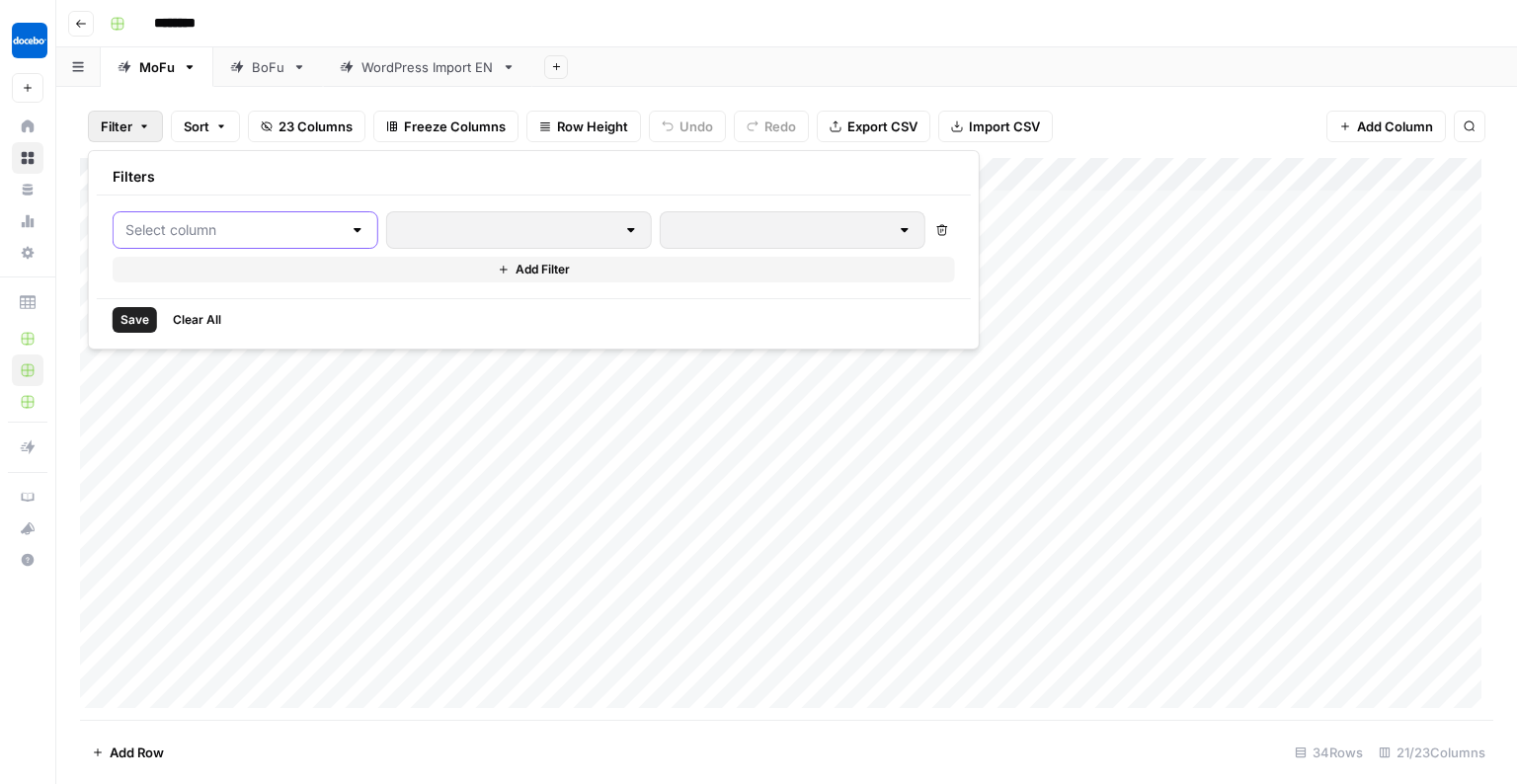 click at bounding box center (233, 230) 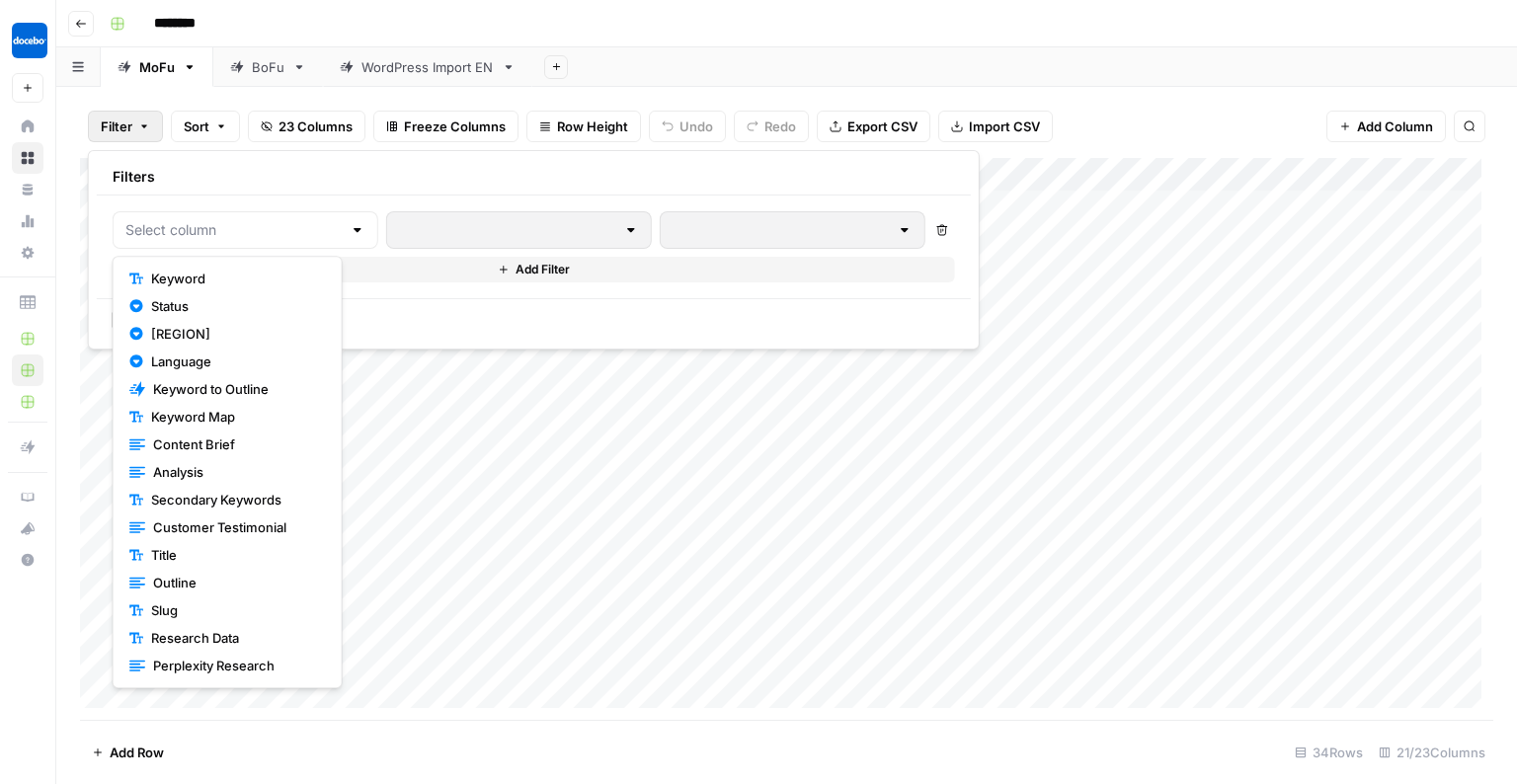 click on "Status" at bounding box center (234, 306) 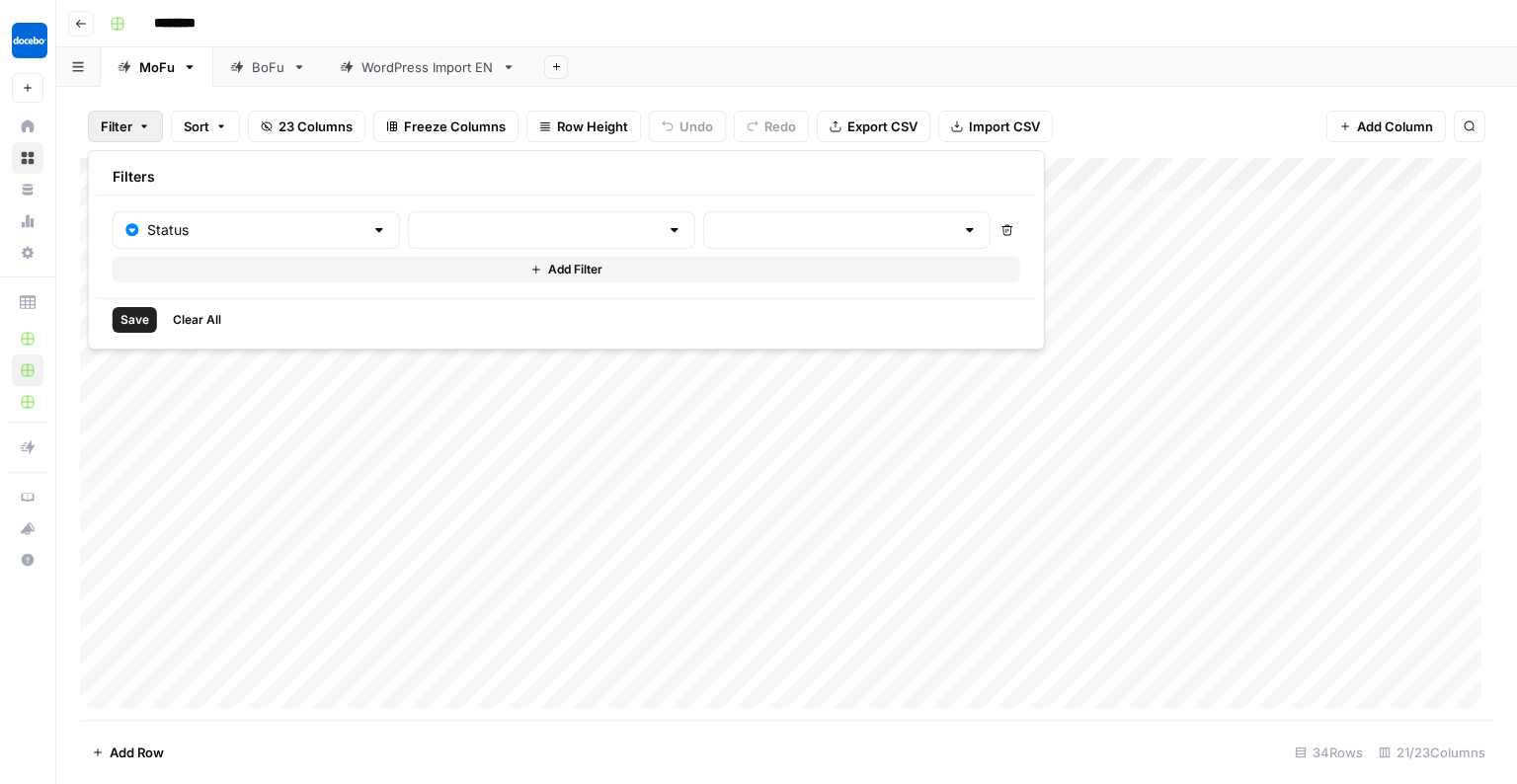 click at bounding box center (675, 230) 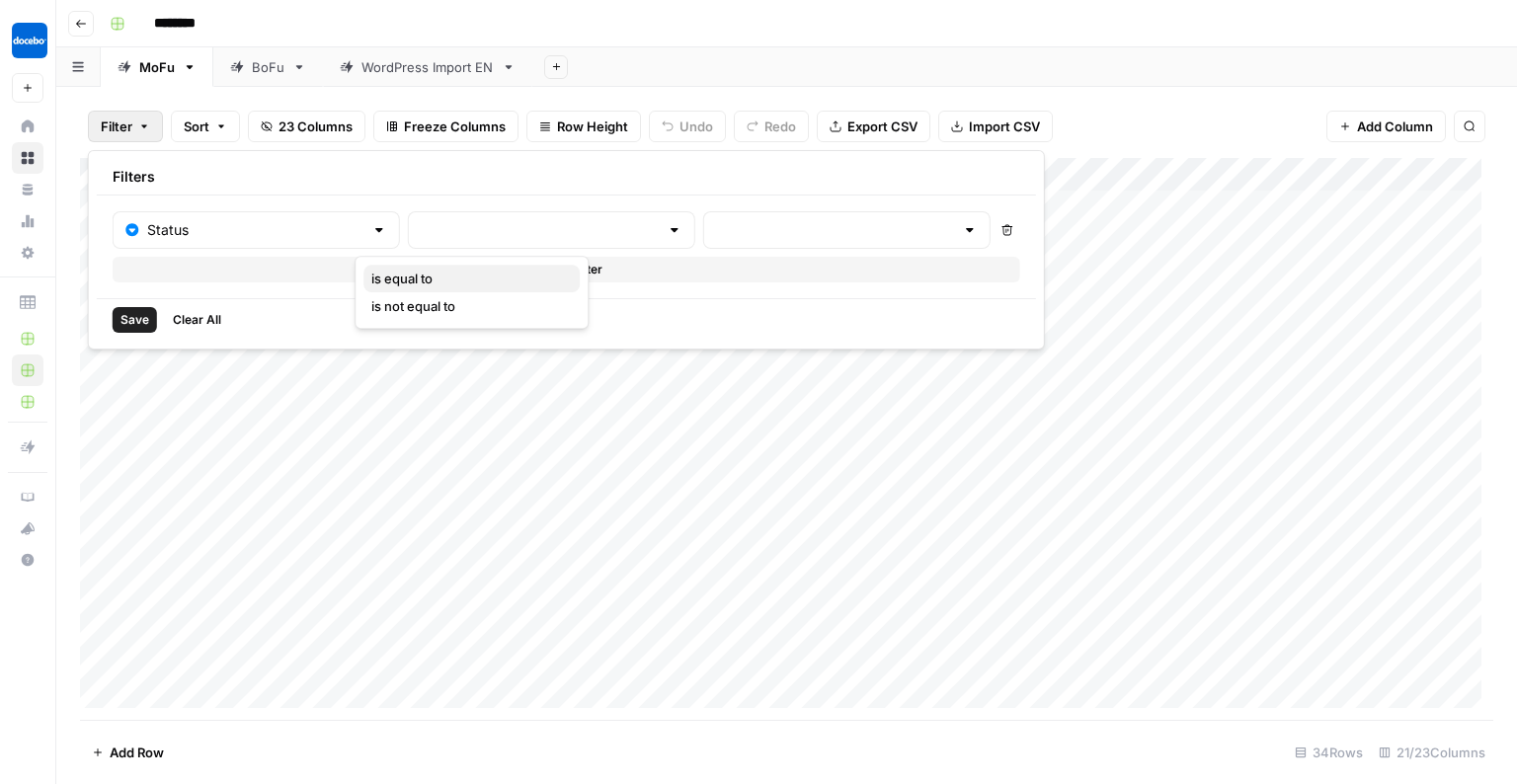 click on "is equal to" at bounding box center [467, 278] 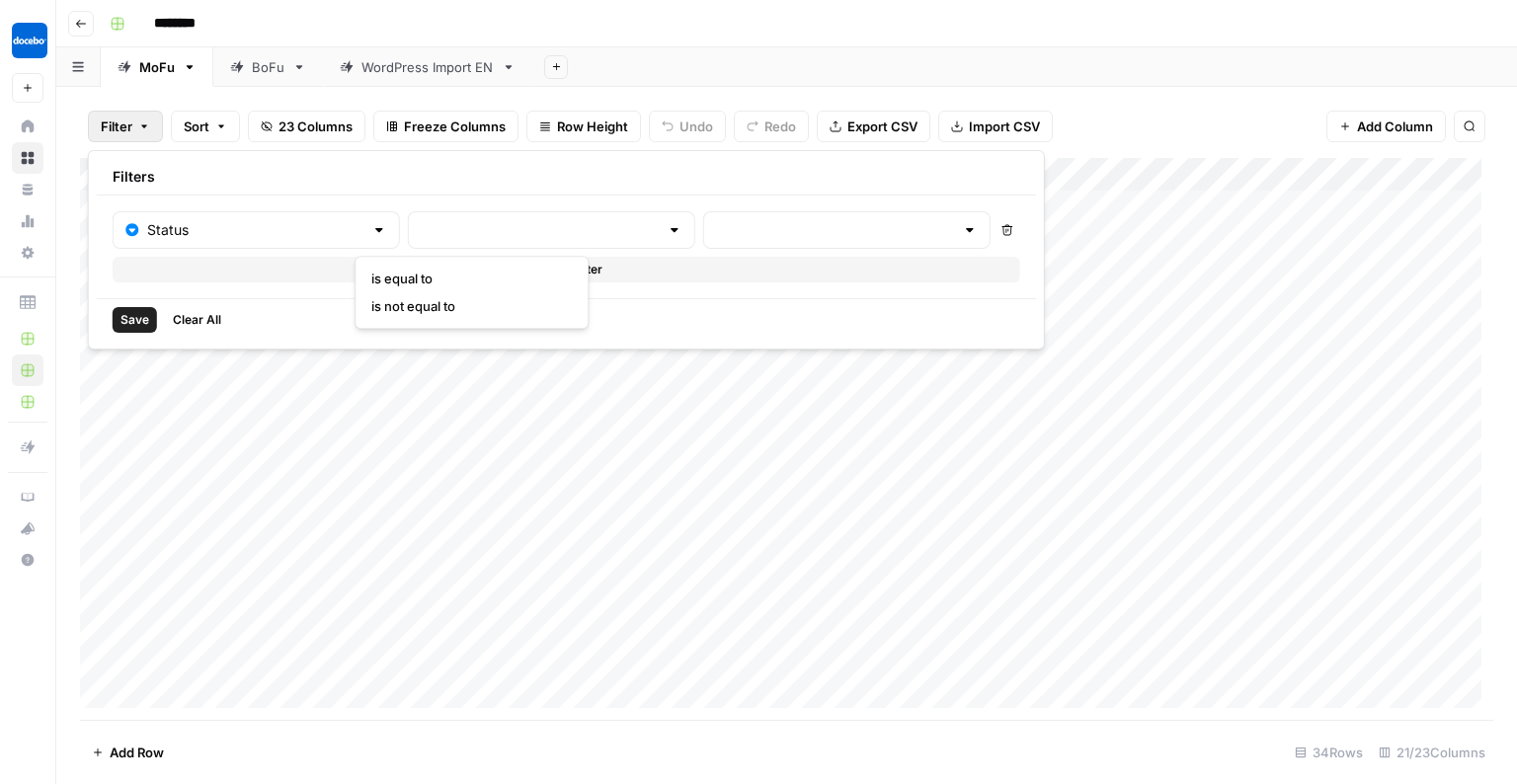 type on "is equal to" 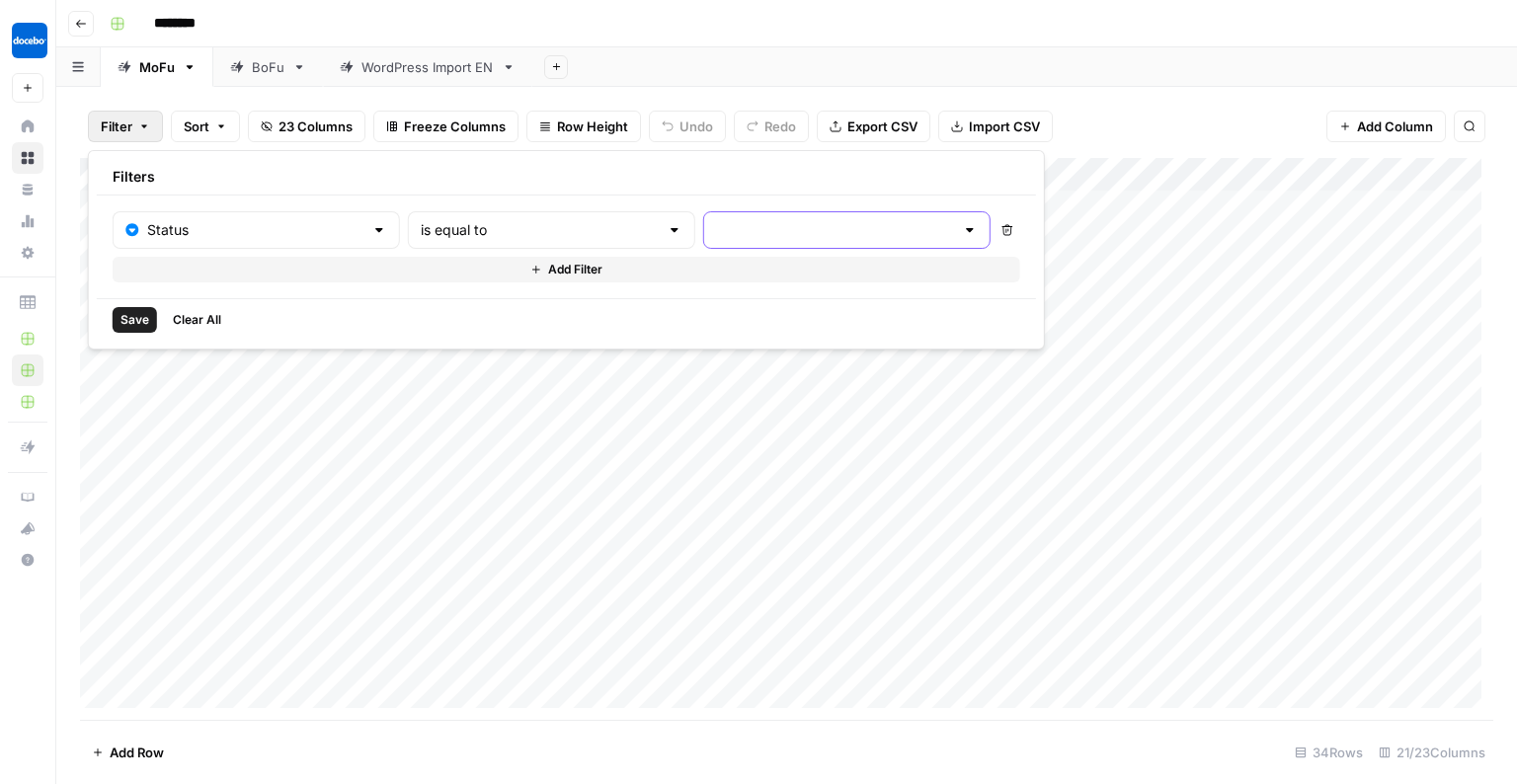 click at bounding box center [835, 230] 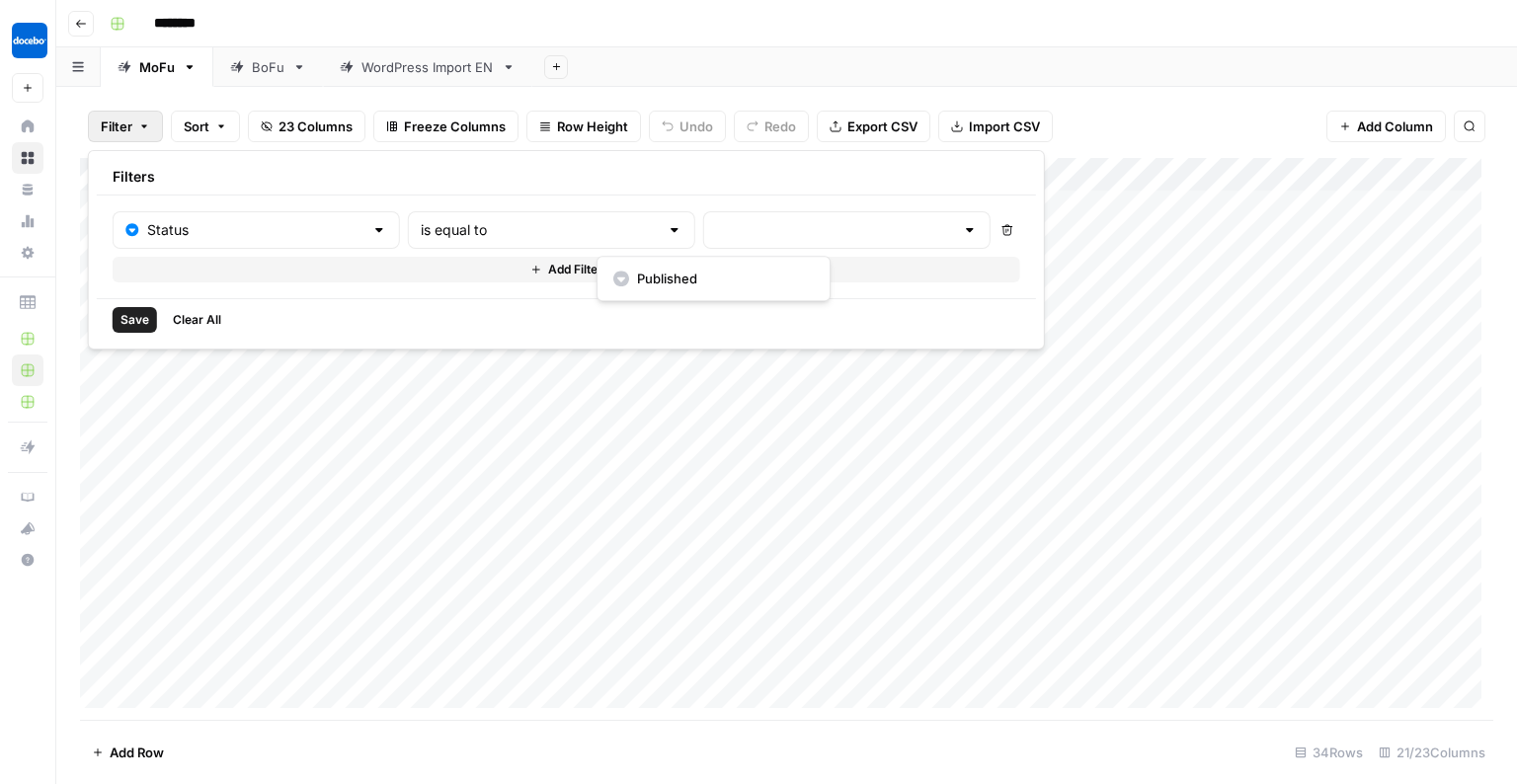 click on "Published" at bounding box center [721, 278] 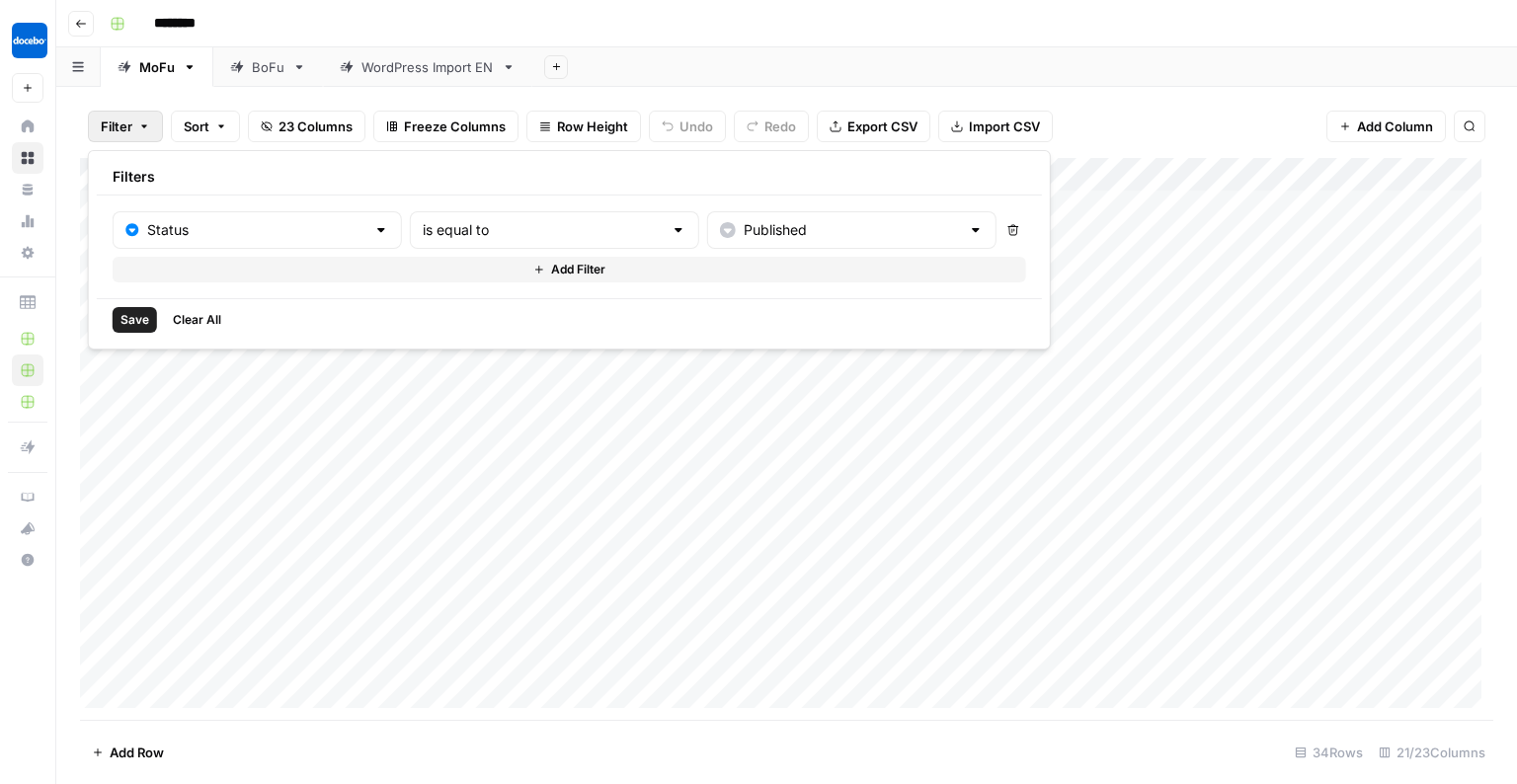 click on "Save" at bounding box center (134, 320) 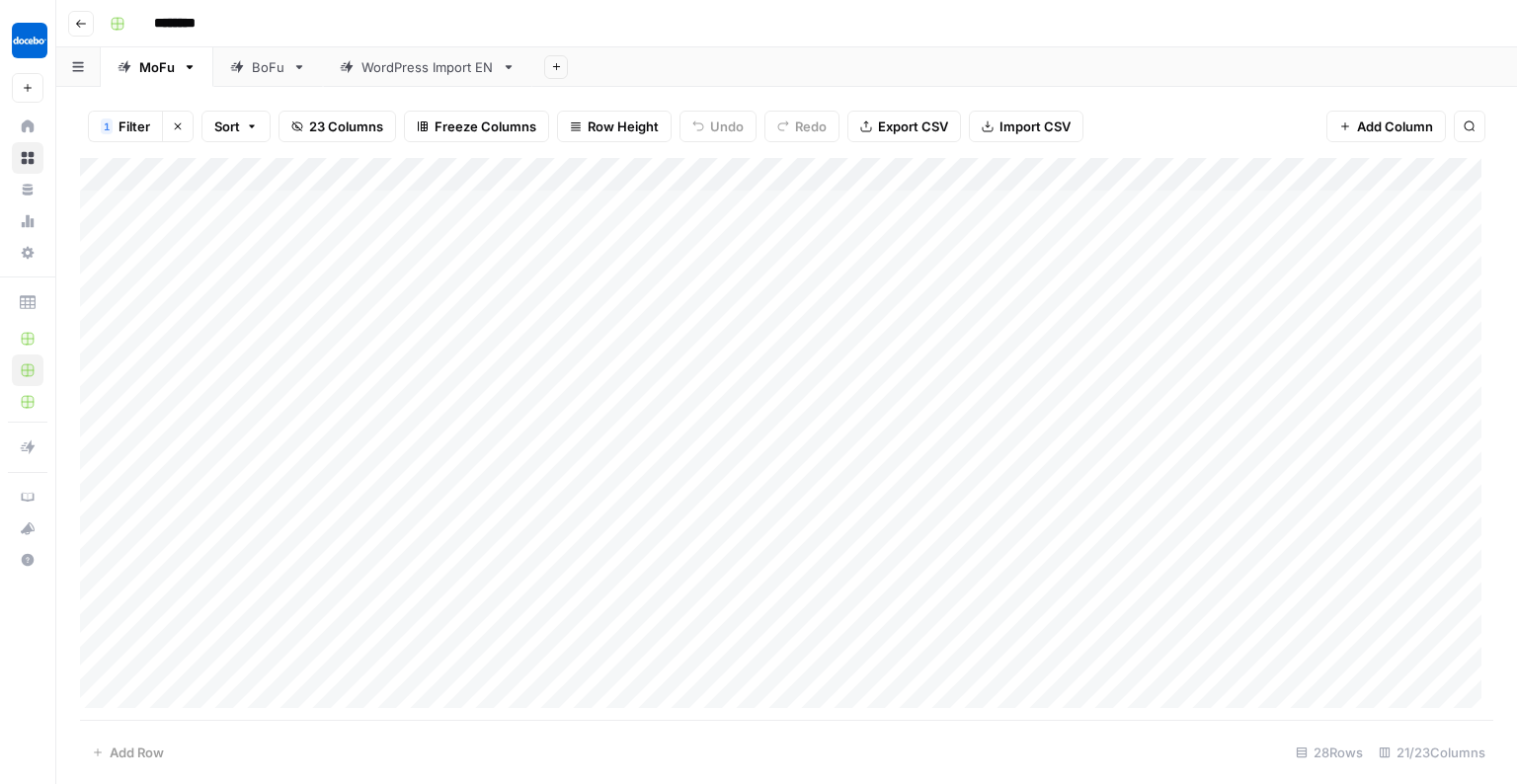 click on "BoFu" at bounding box center (268, 67) 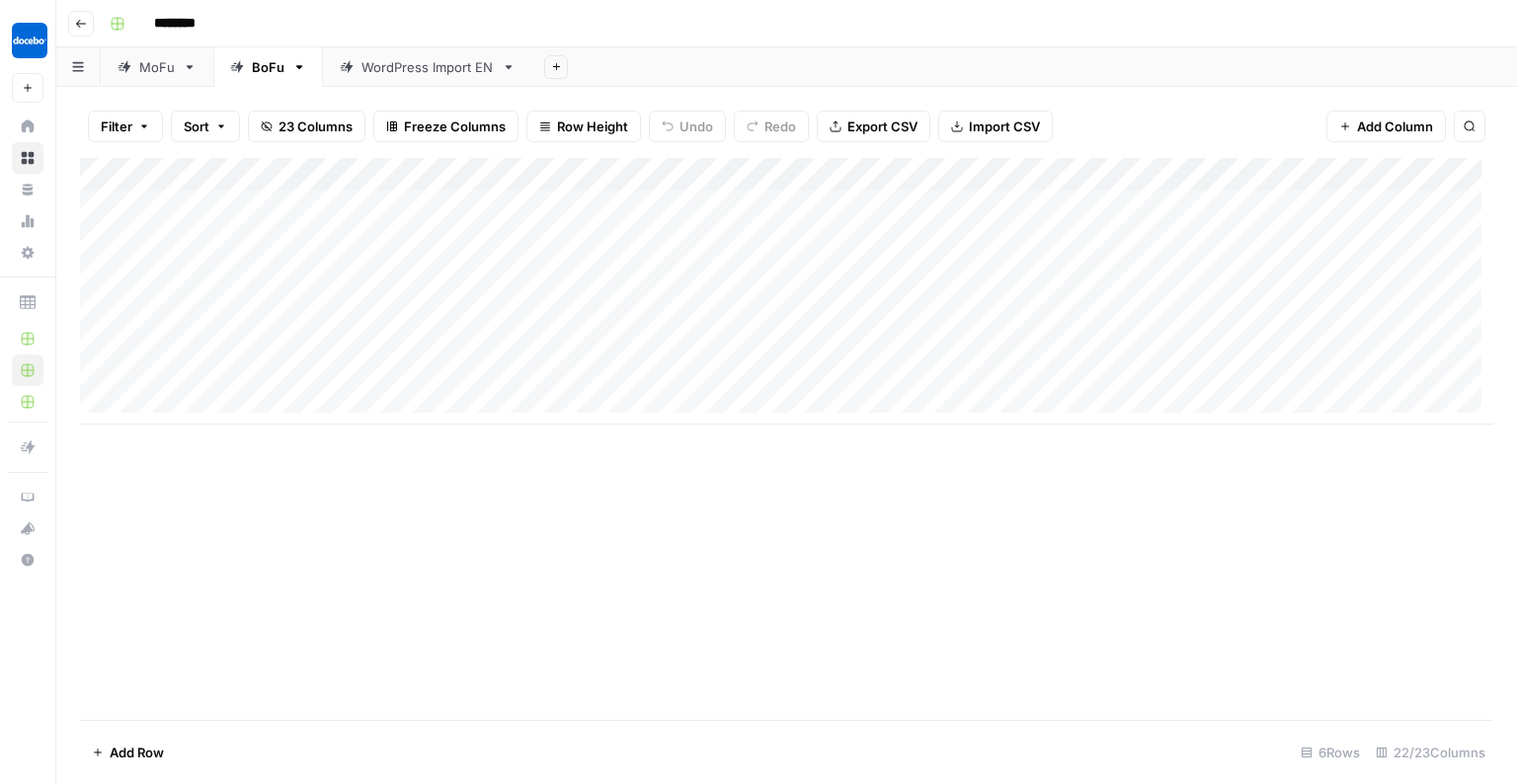 scroll, scrollTop: 0, scrollLeft: 0, axis: both 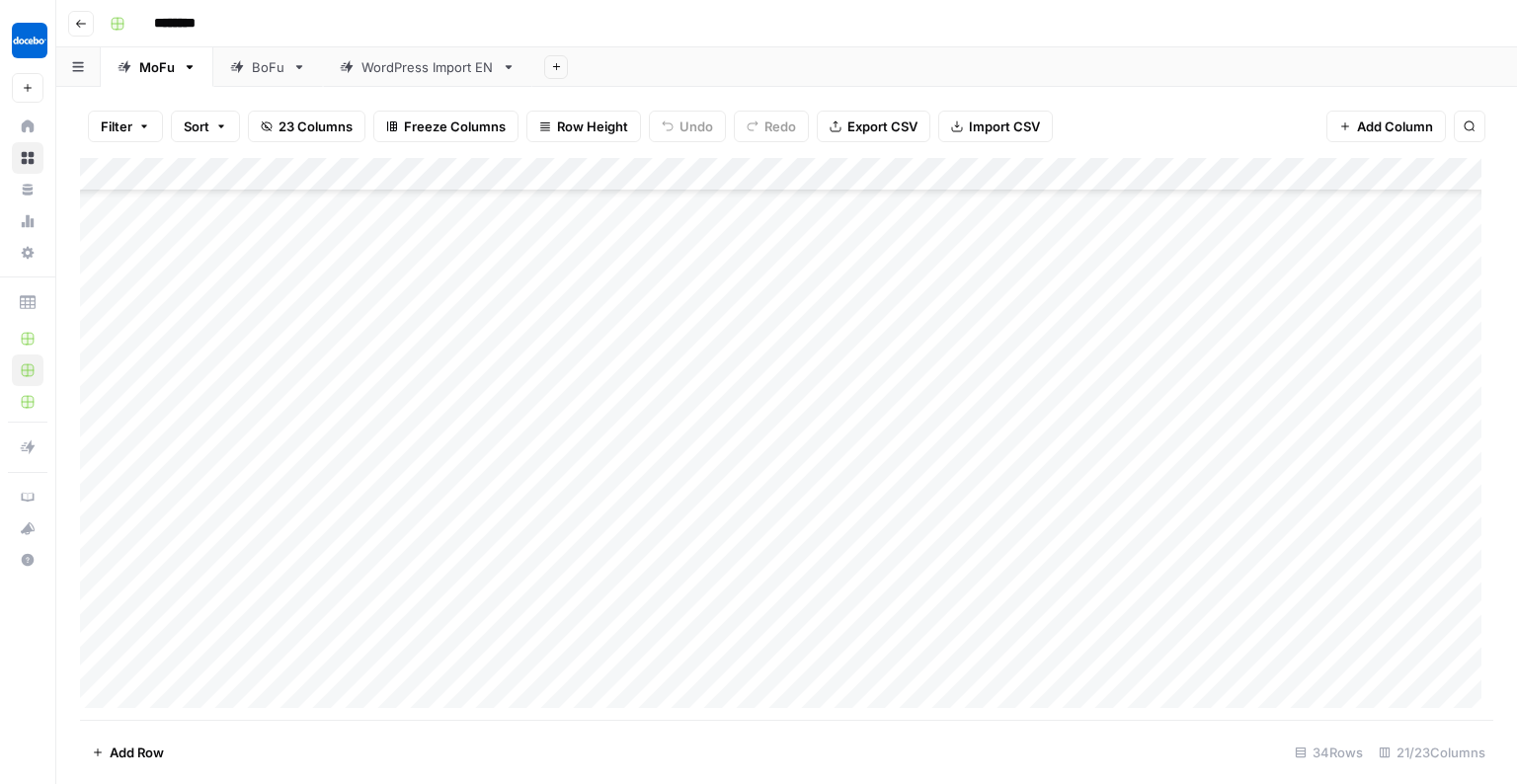 click on "Filter" at bounding box center [117, 126] 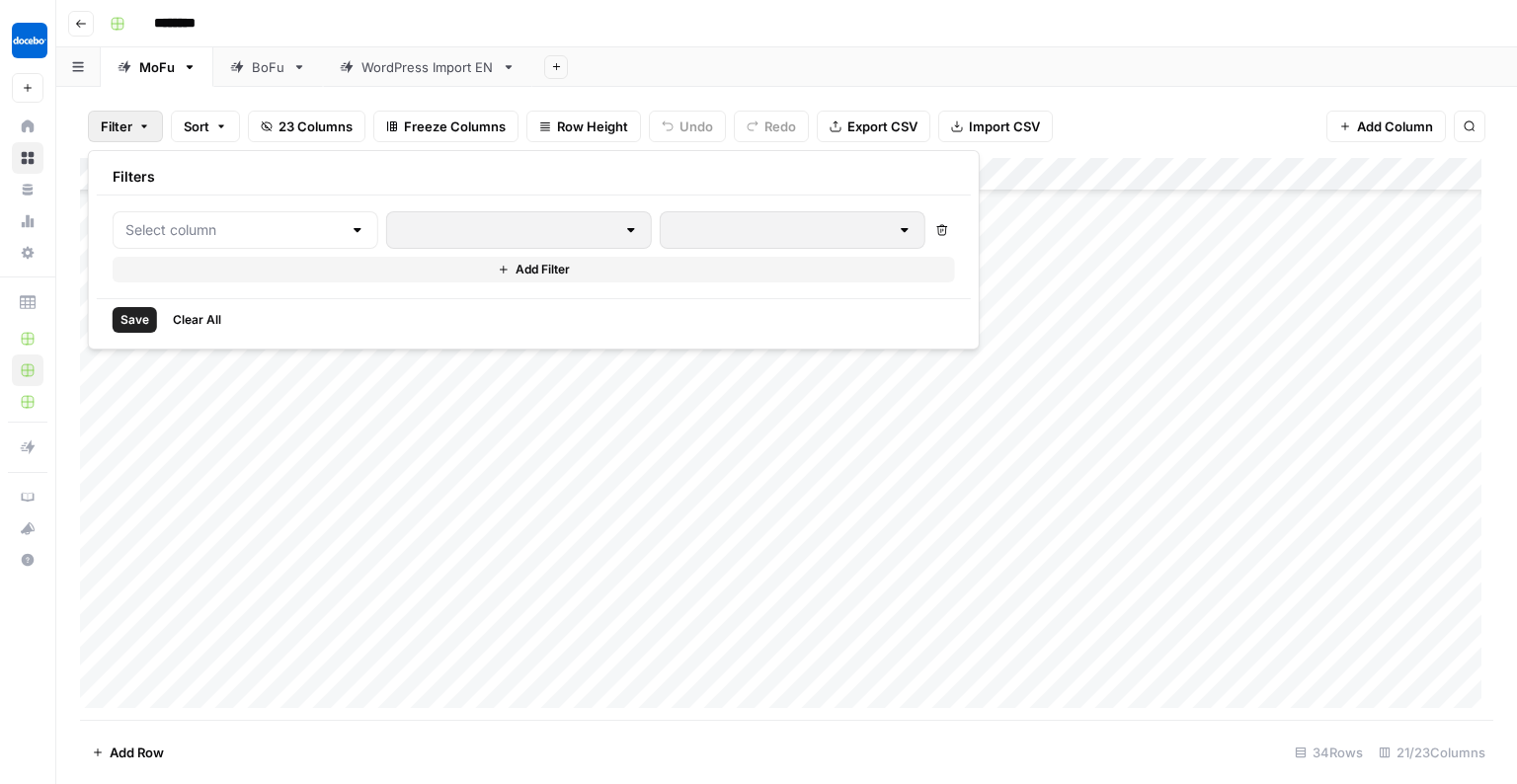 click on "Add Column" at bounding box center (786, 438) 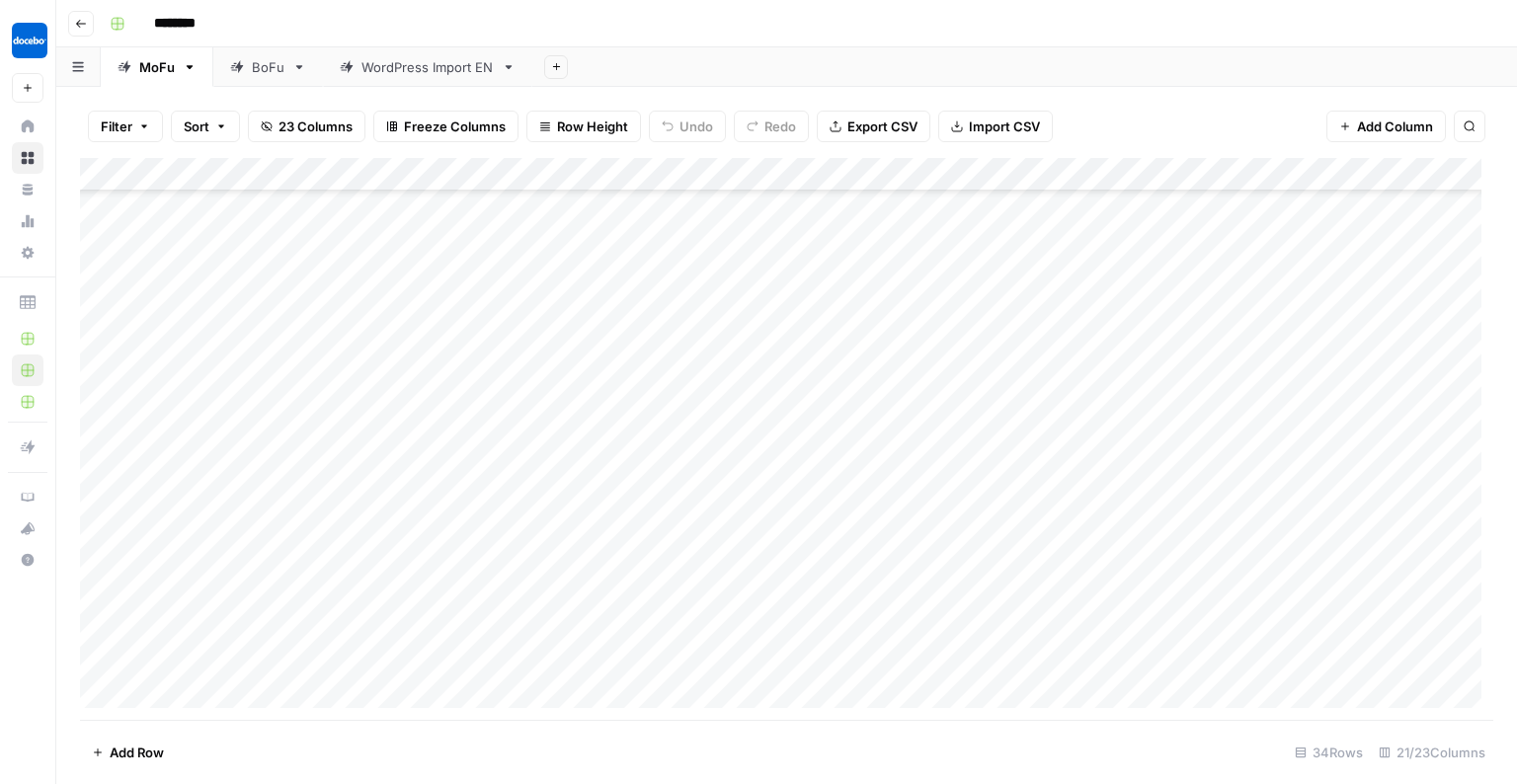 scroll, scrollTop: 656, scrollLeft: 0, axis: vertical 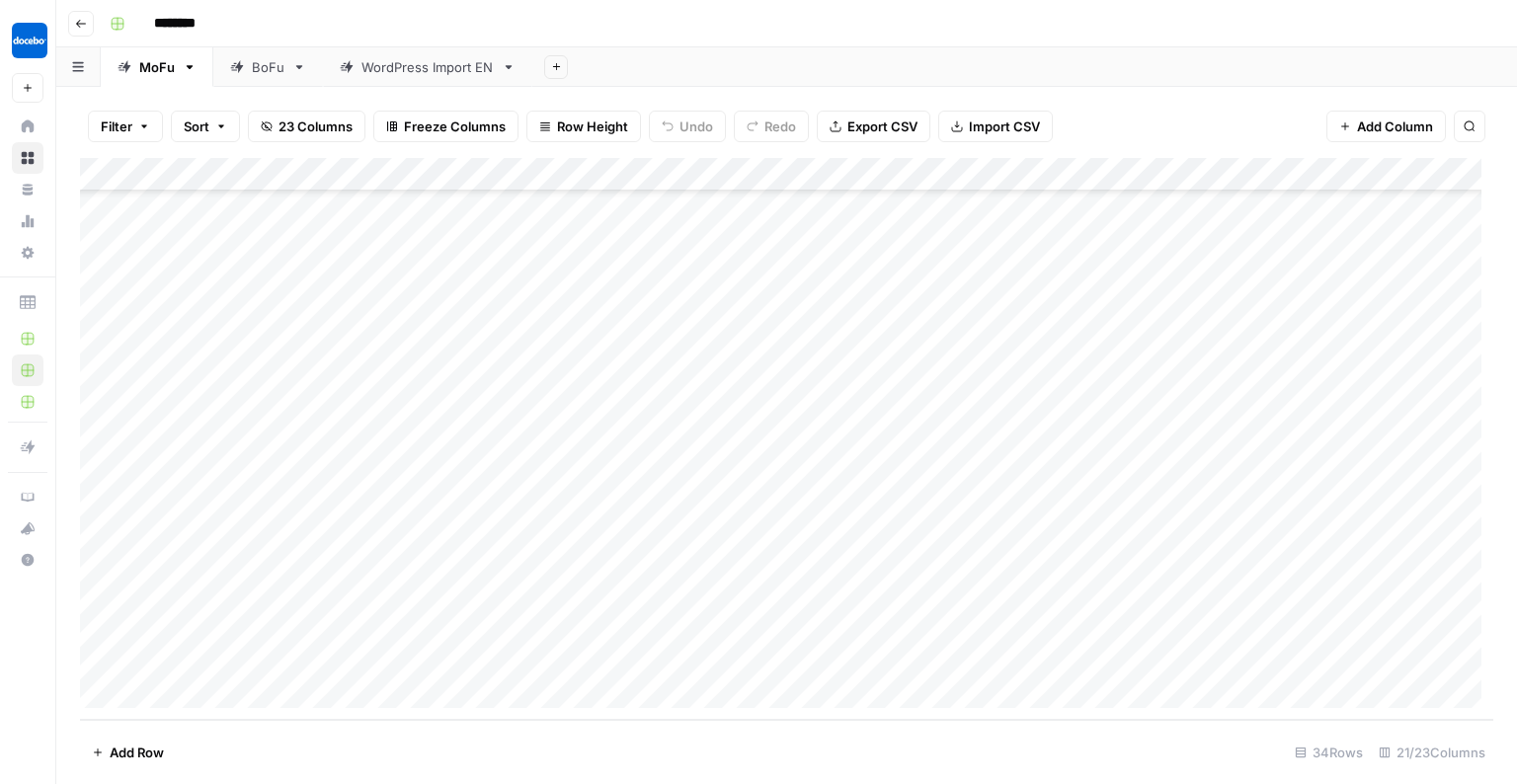click on "BoFu" at bounding box center [257, 67] 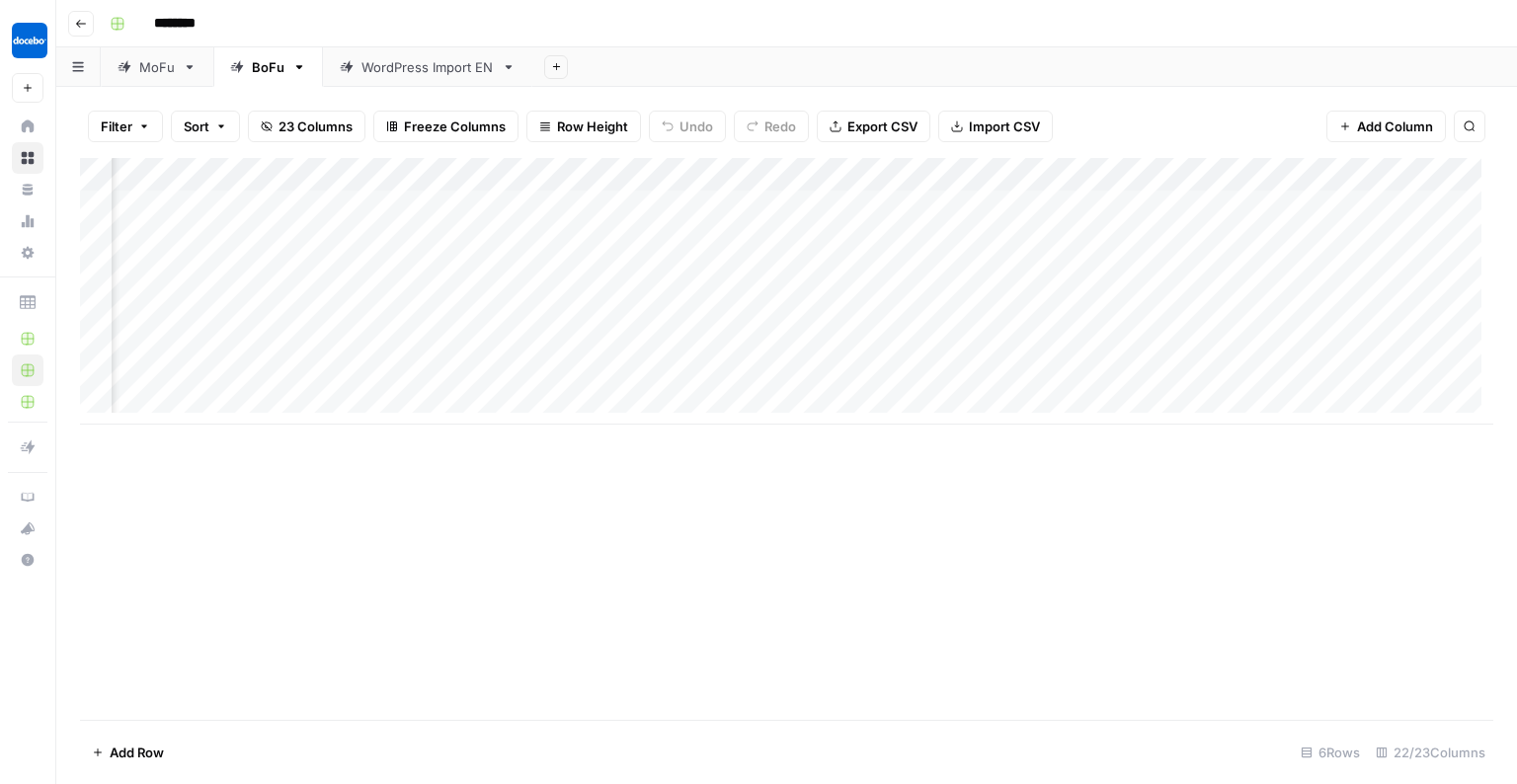 scroll, scrollTop: 0, scrollLeft: 1169, axis: horizontal 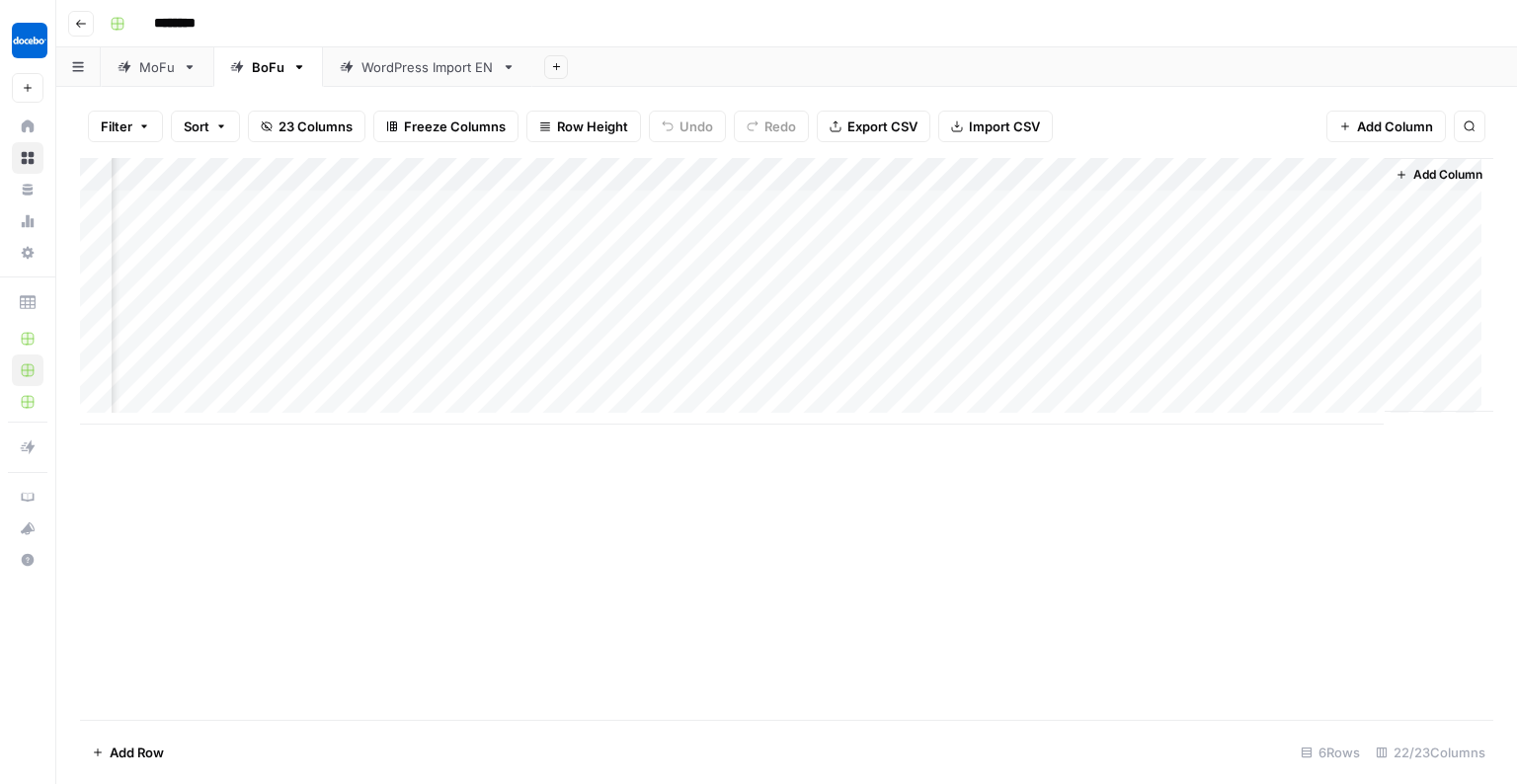 click on "Add Column" at bounding box center [786, 291] 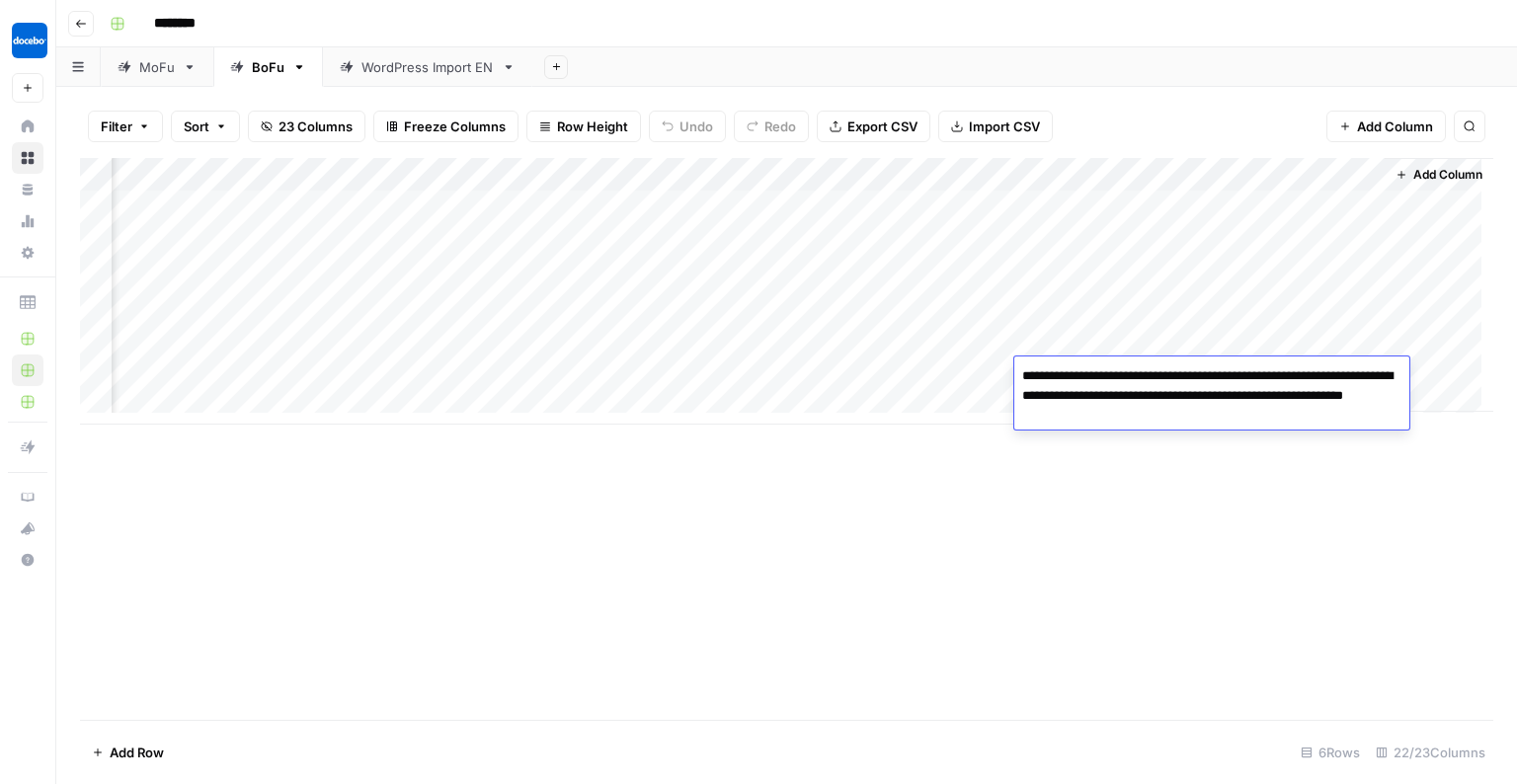 click on "**********" at bounding box center [1212, 396] 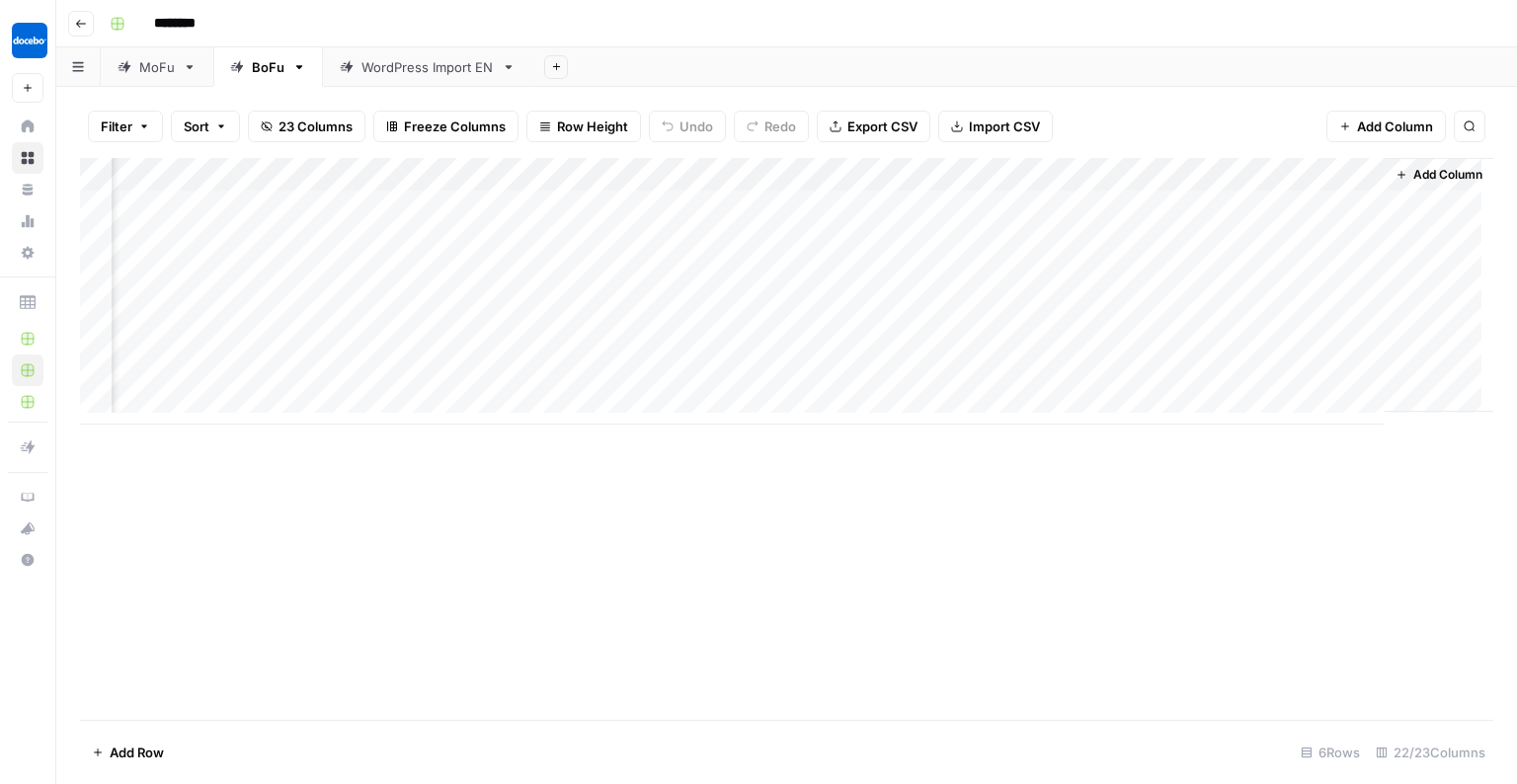 click on "Add Column" at bounding box center [786, 291] 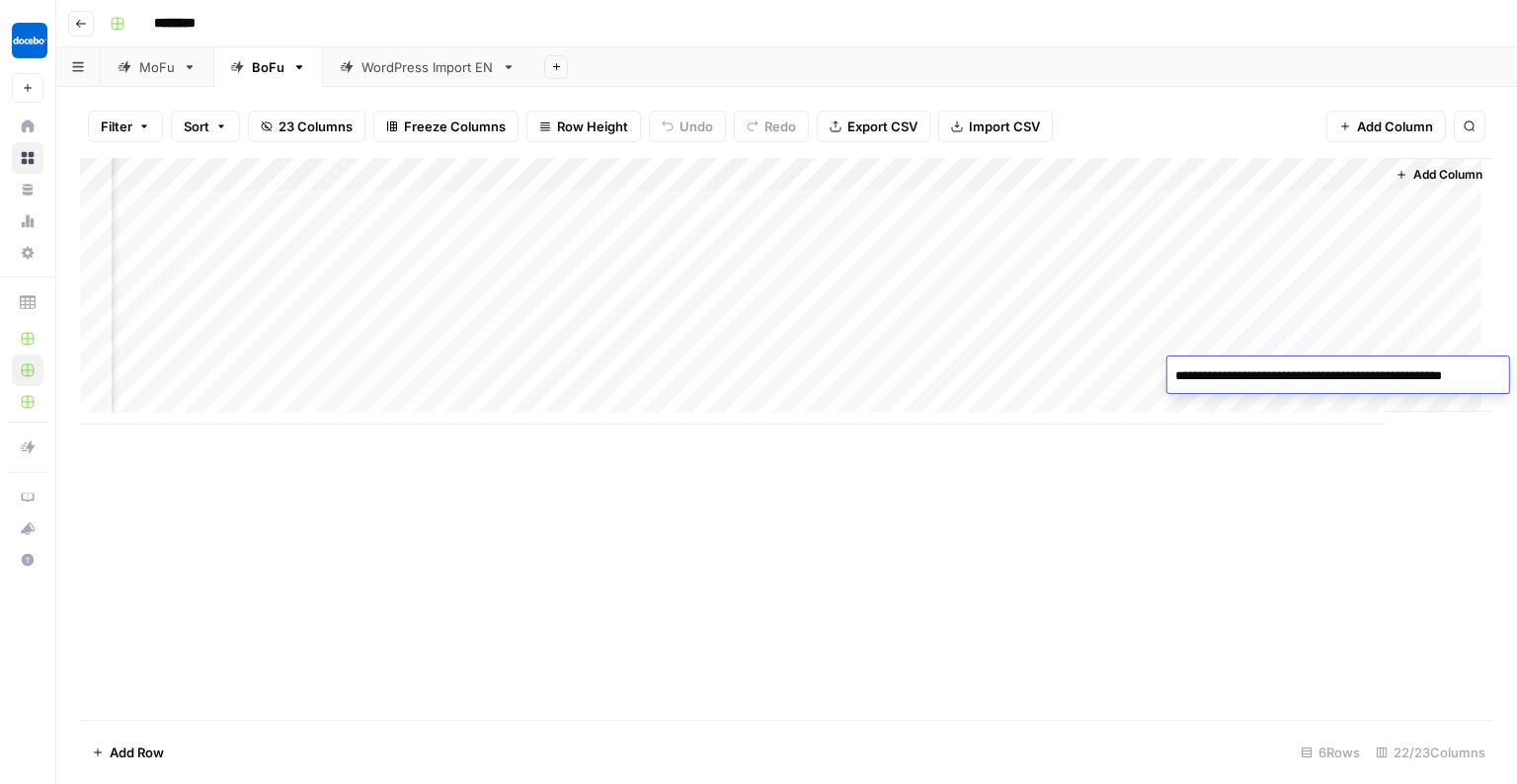 click on "**********" at bounding box center [1337, 376] 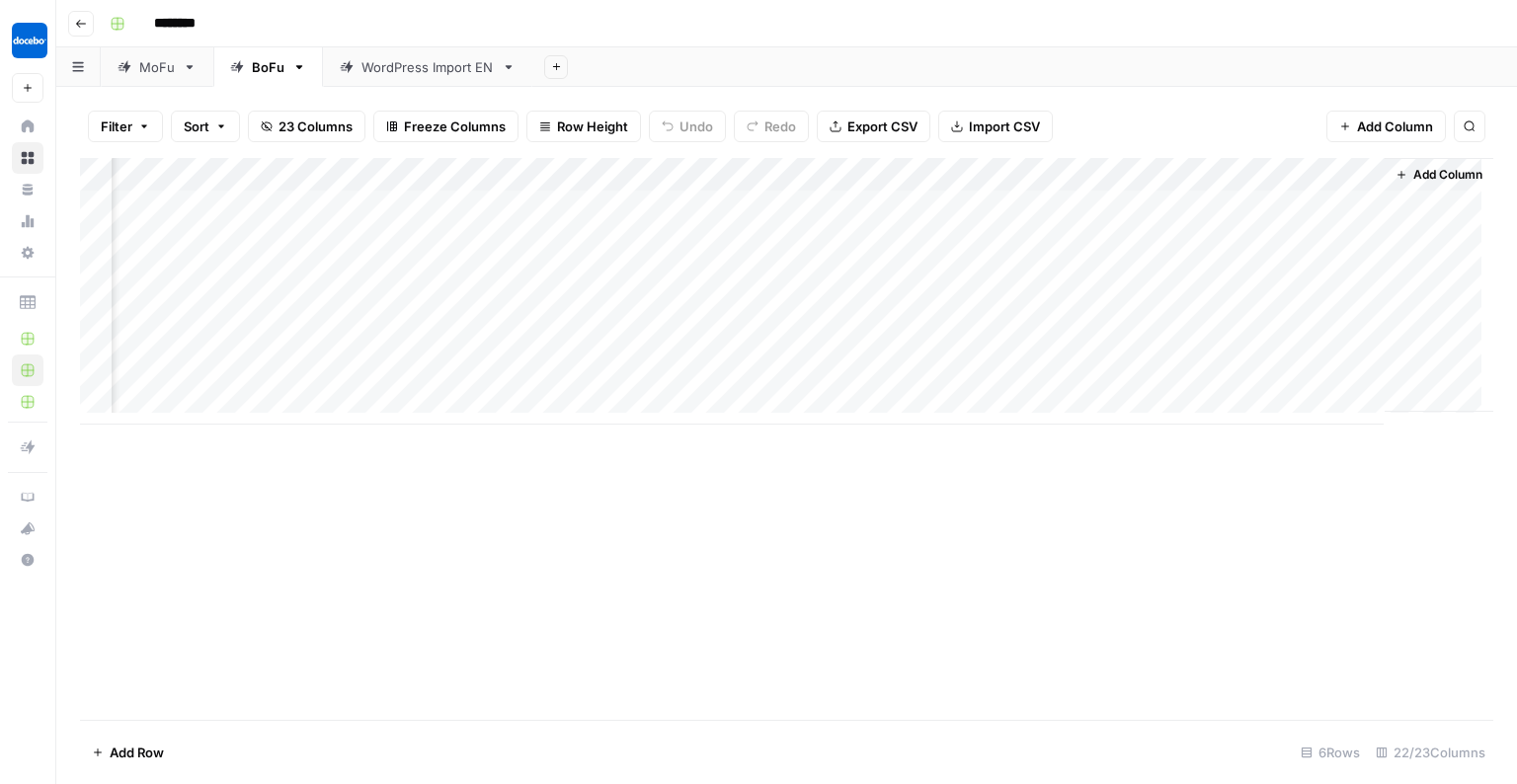 scroll, scrollTop: 0, scrollLeft: 2358, axis: horizontal 